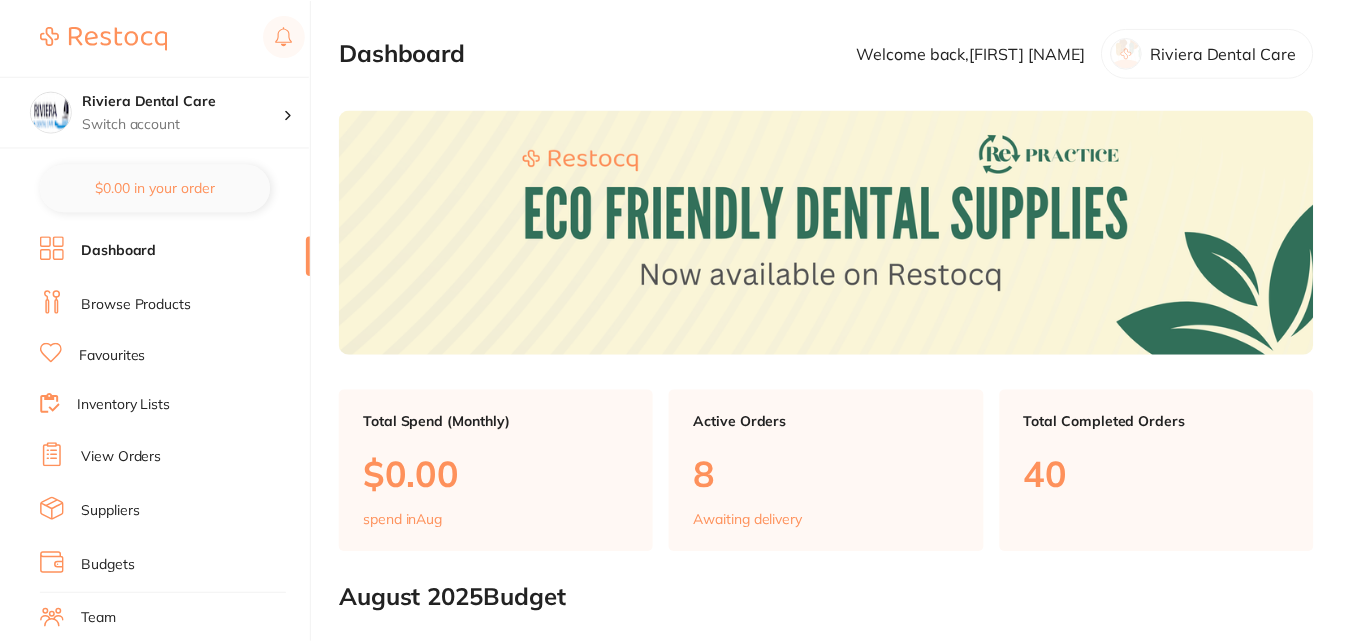 scroll, scrollTop: 0, scrollLeft: 0, axis: both 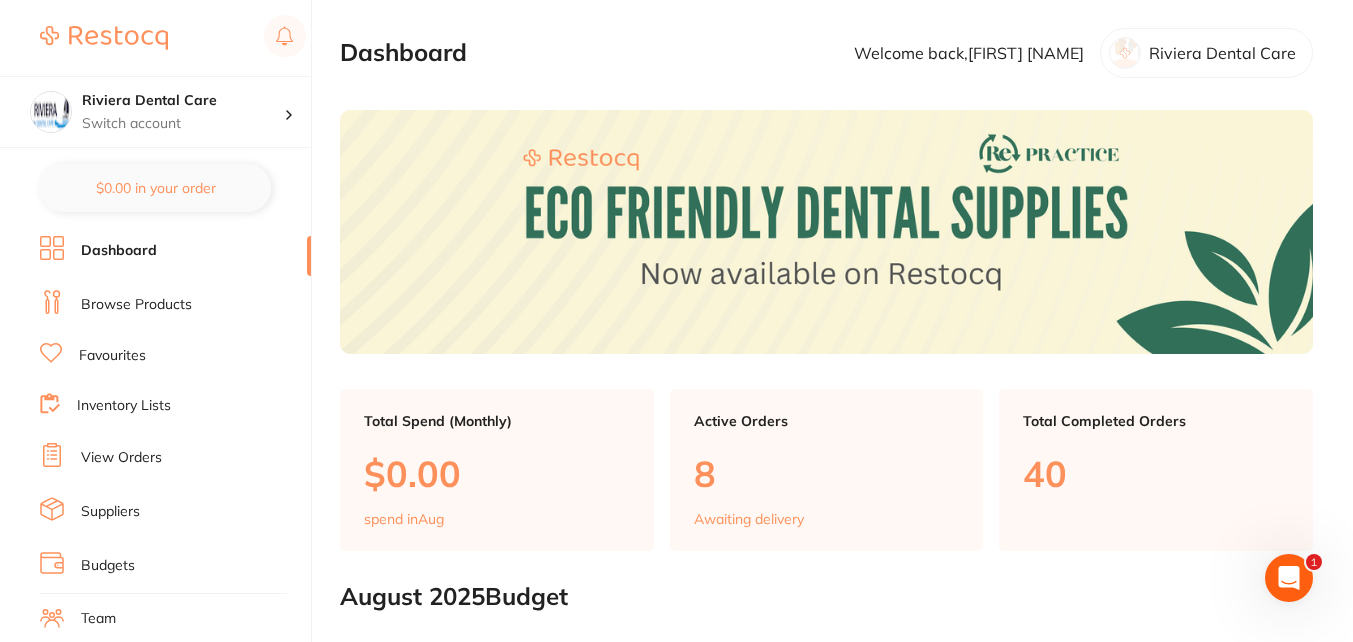 click on "Browse Products" at bounding box center (136, 305) 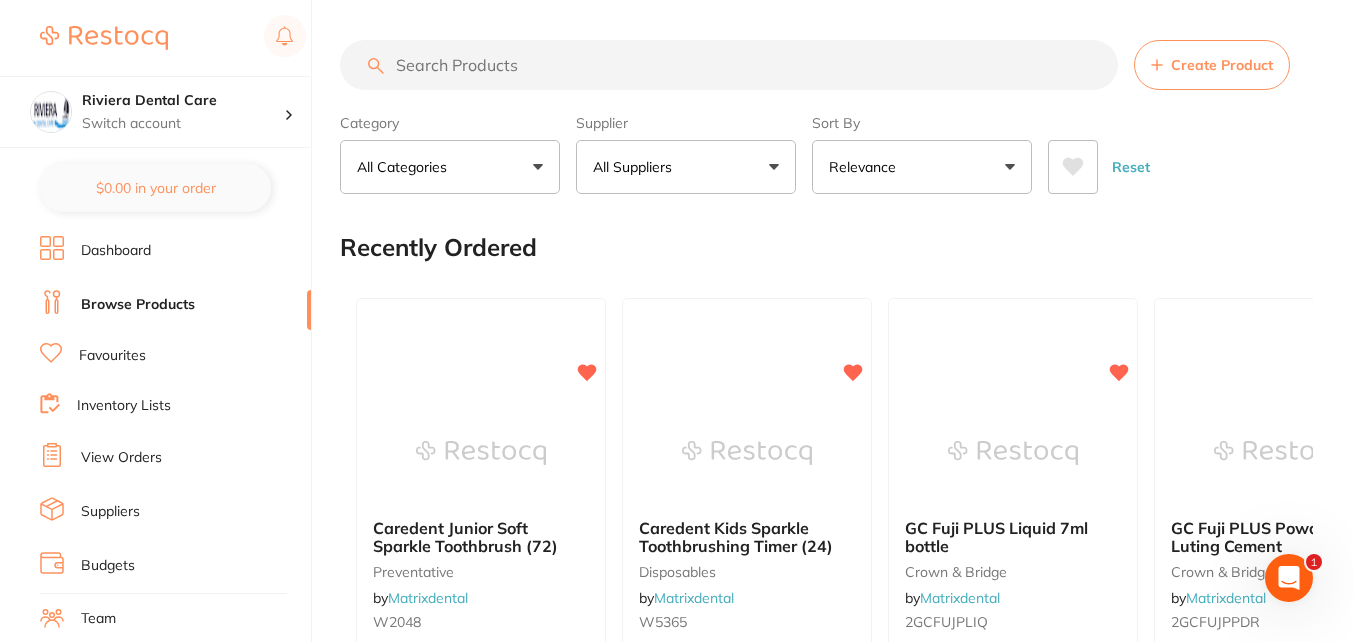 scroll, scrollTop: 0, scrollLeft: 0, axis: both 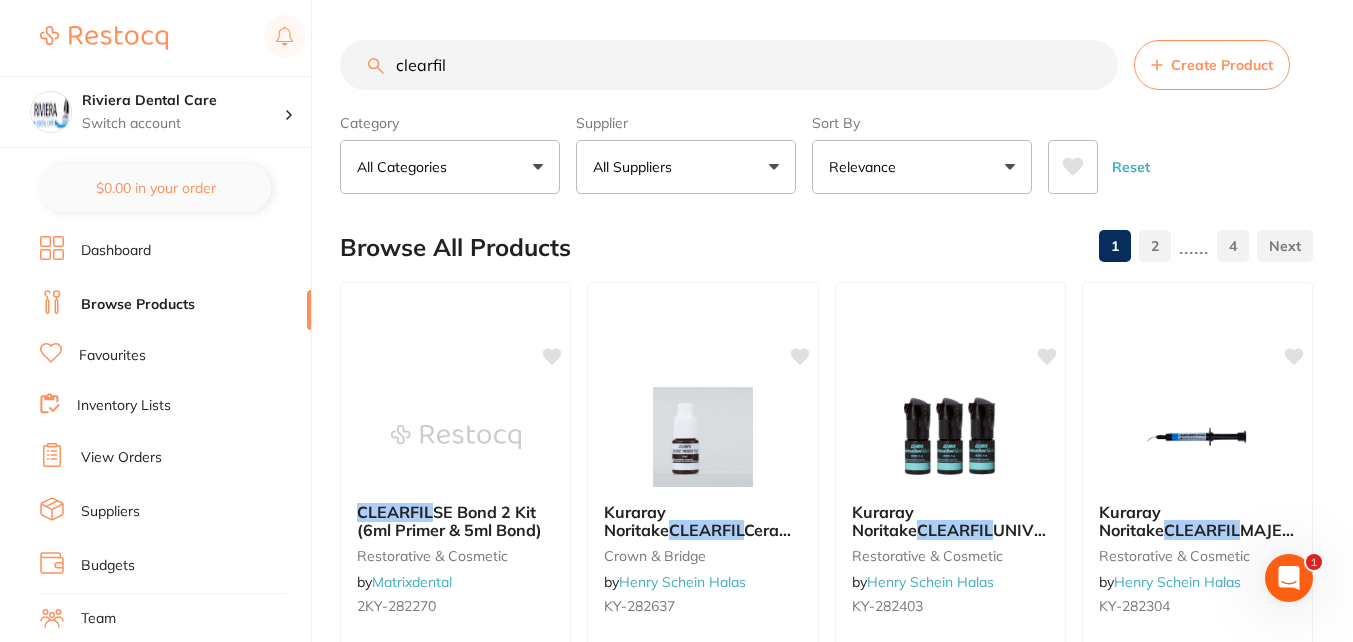 drag, startPoint x: 514, startPoint y: 70, endPoint x: 347, endPoint y: 68, distance: 167.01198 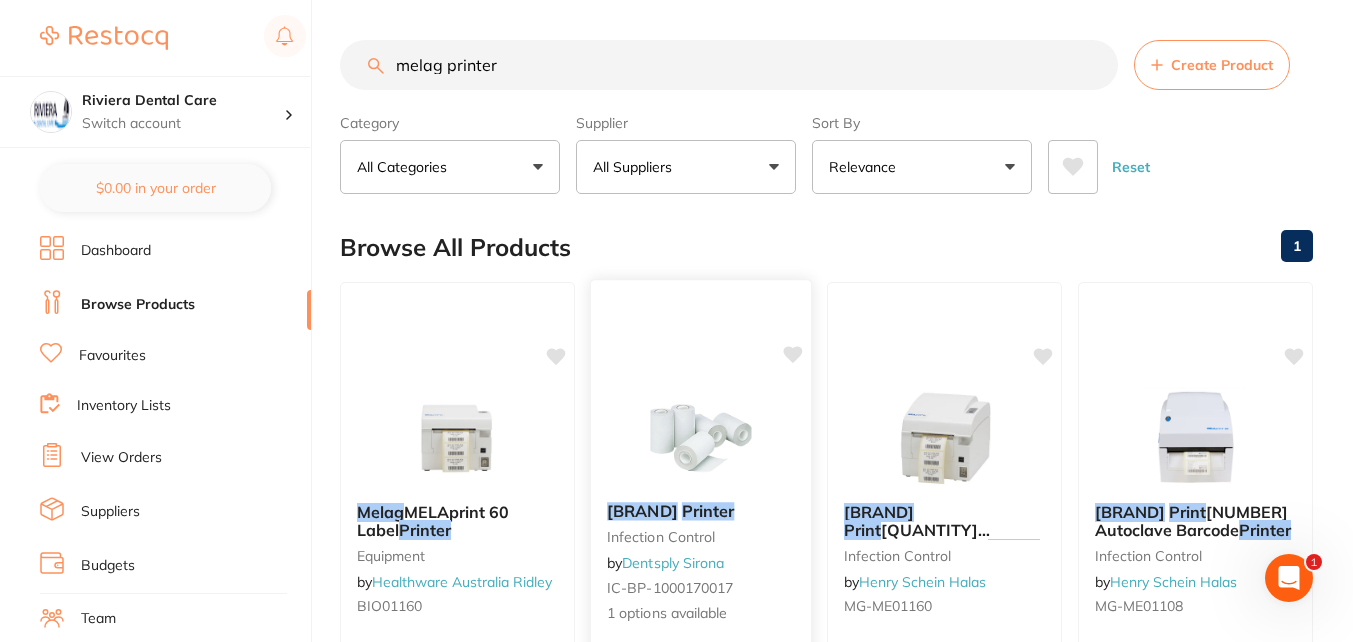 scroll, scrollTop: 0, scrollLeft: 0, axis: both 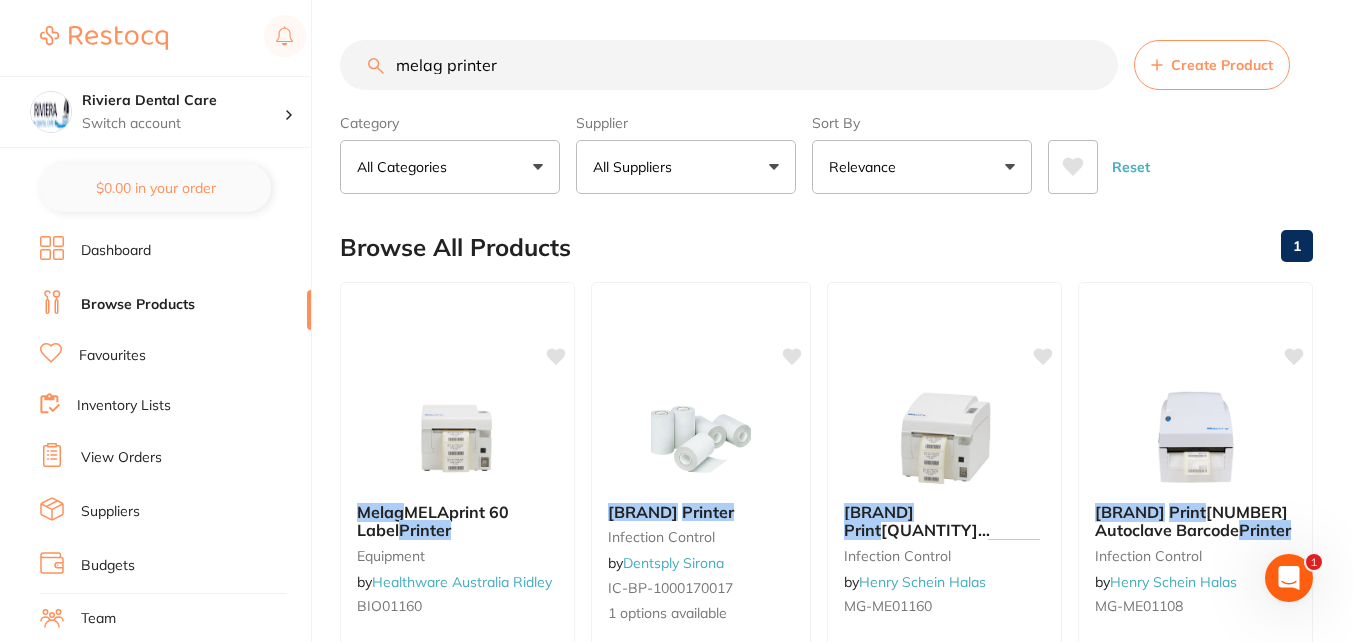 click on "melag printer" at bounding box center (729, 65) 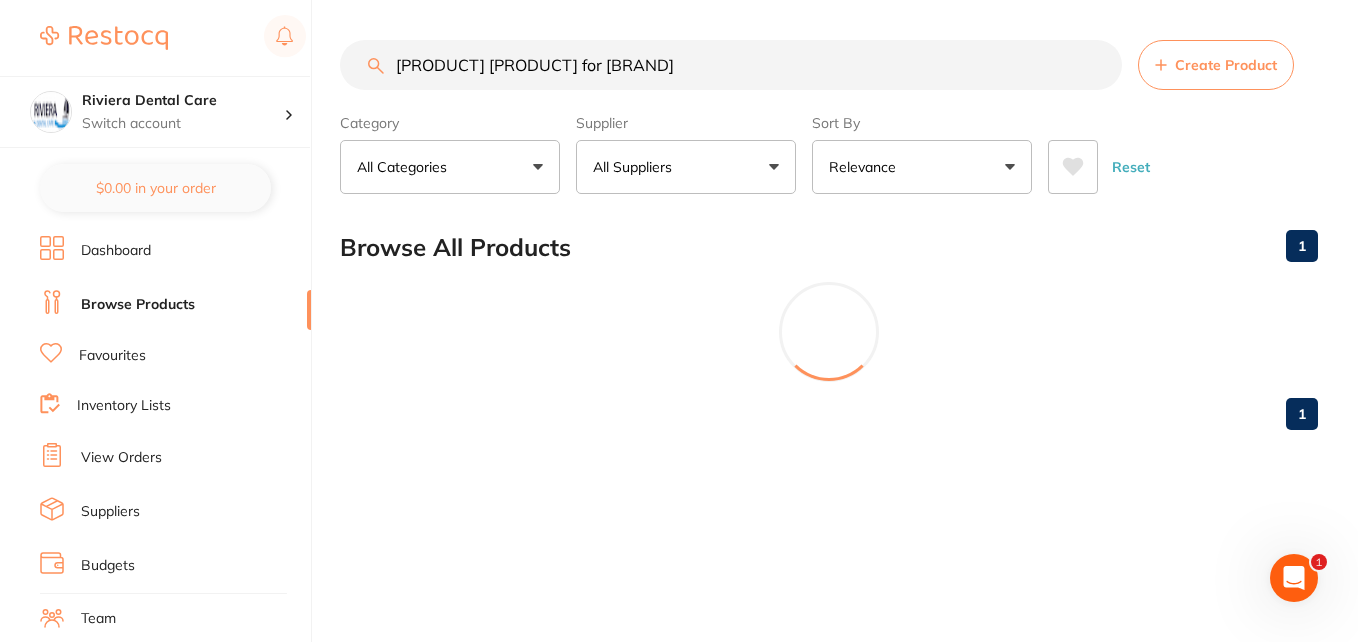 type on "[PRODUCT] [PRODUCT] for [BRAND]" 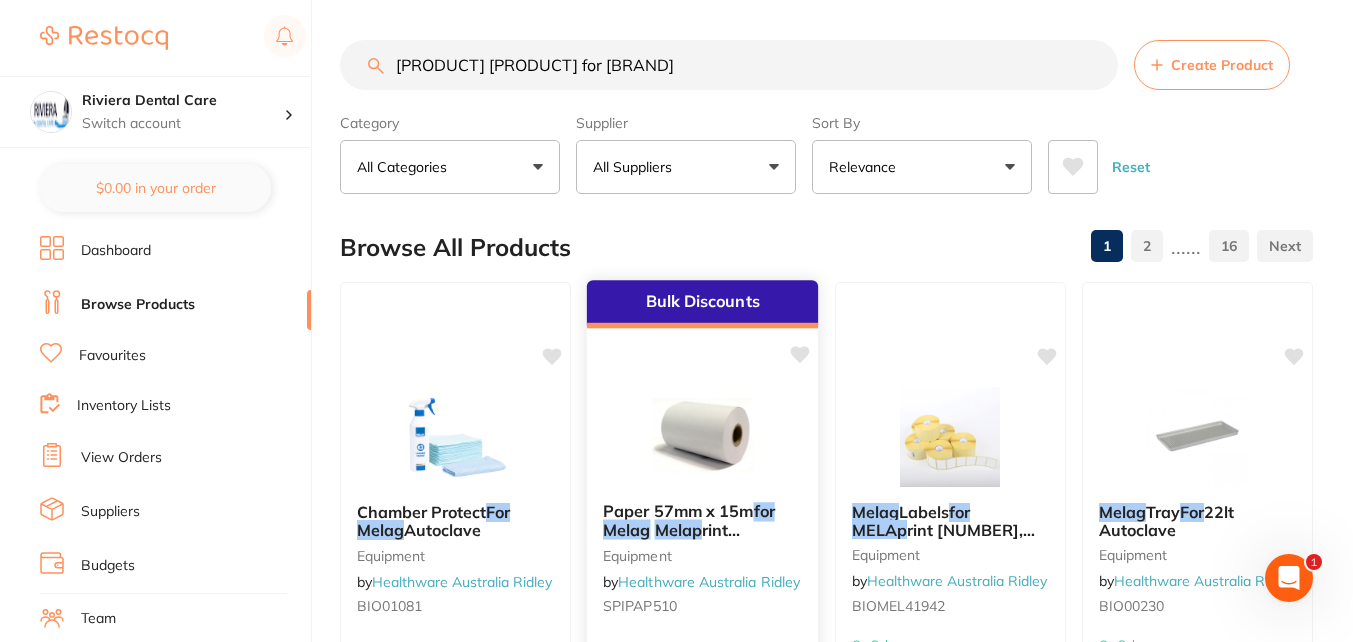 scroll, scrollTop: 0, scrollLeft: 0, axis: both 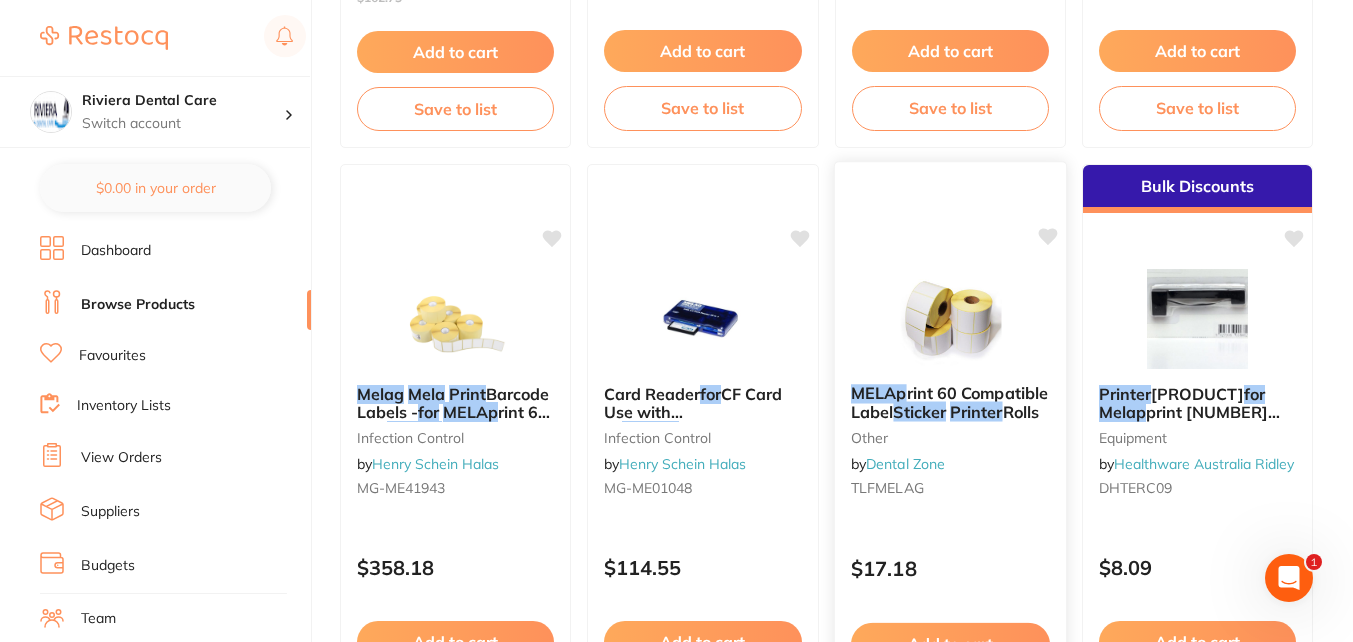 click at bounding box center (949, 317) 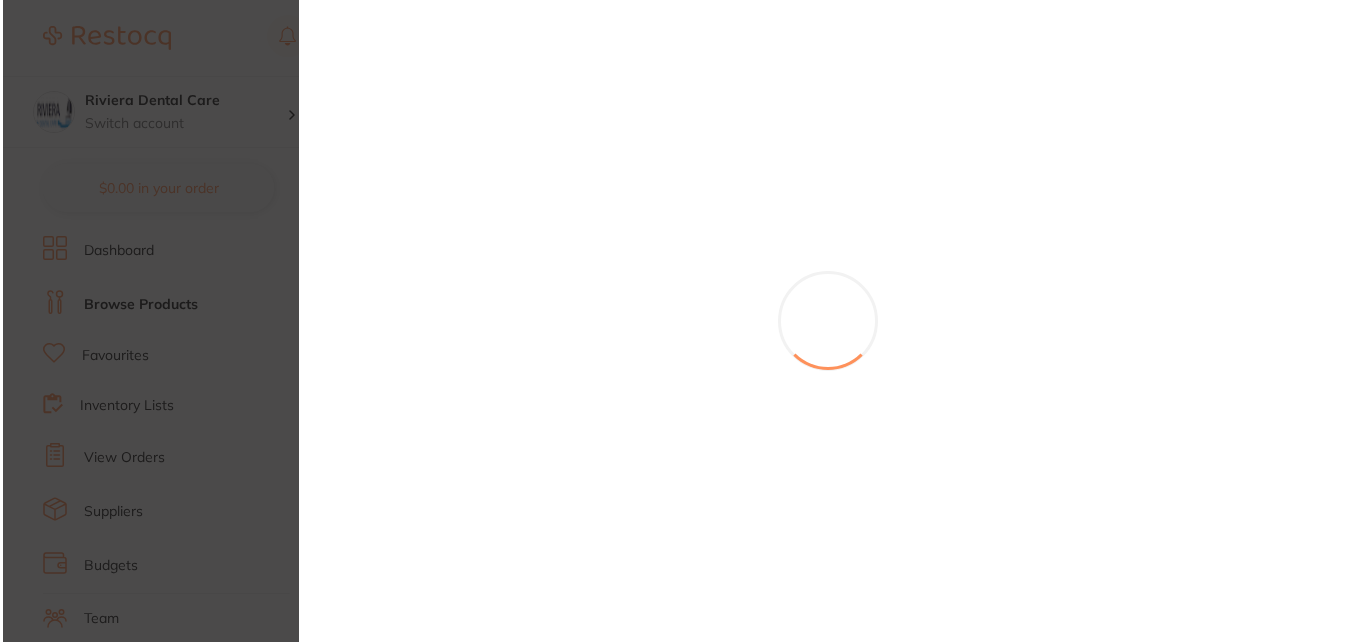 scroll, scrollTop: 0, scrollLeft: 0, axis: both 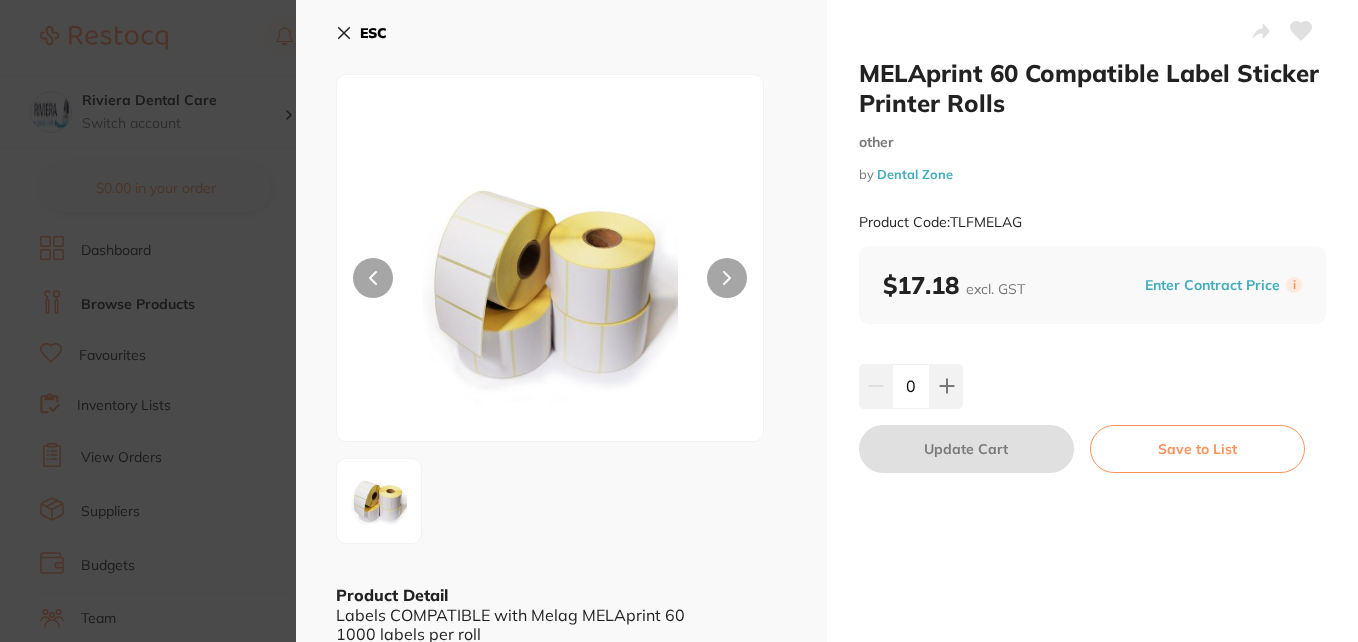 click on "Save to List" at bounding box center (1197, 449) 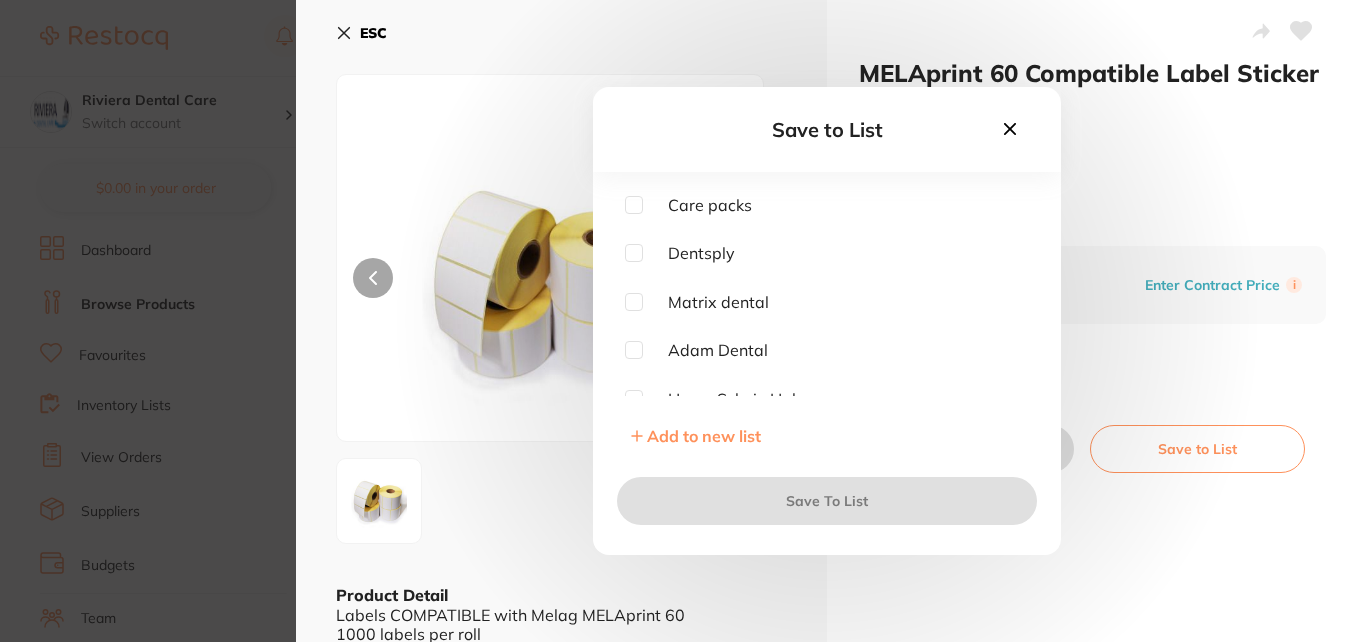 scroll, scrollTop: 100, scrollLeft: 0, axis: vertical 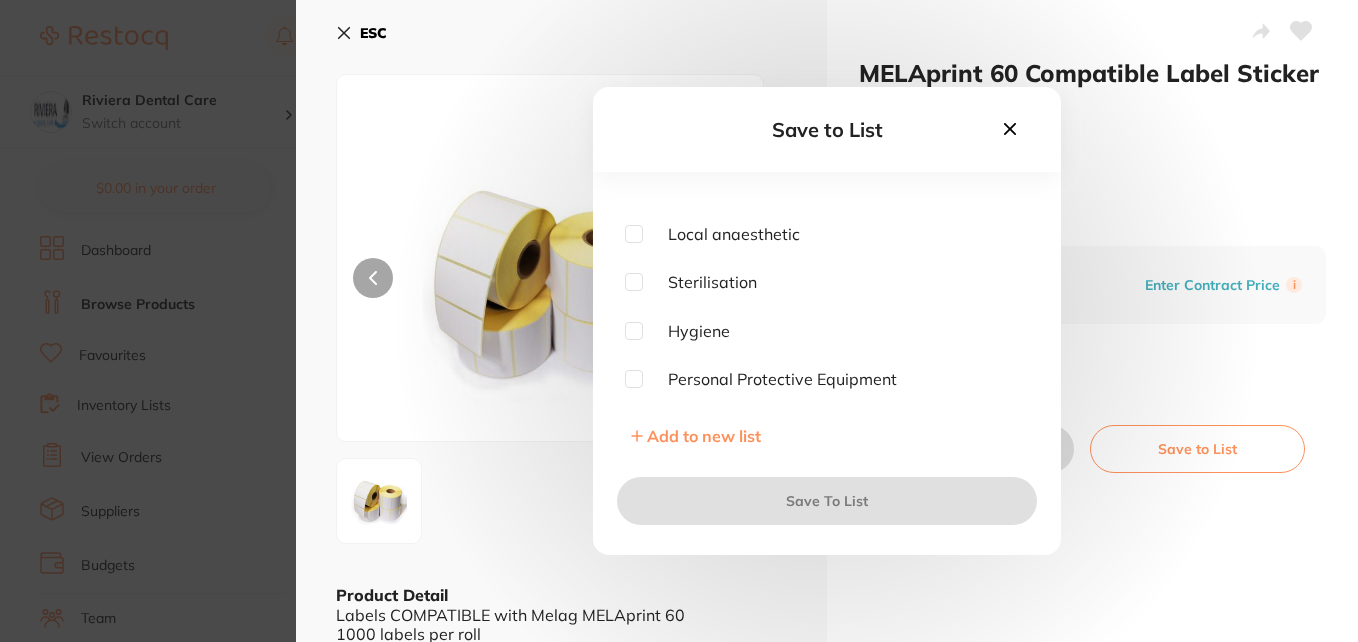 click at bounding box center [634, 282] 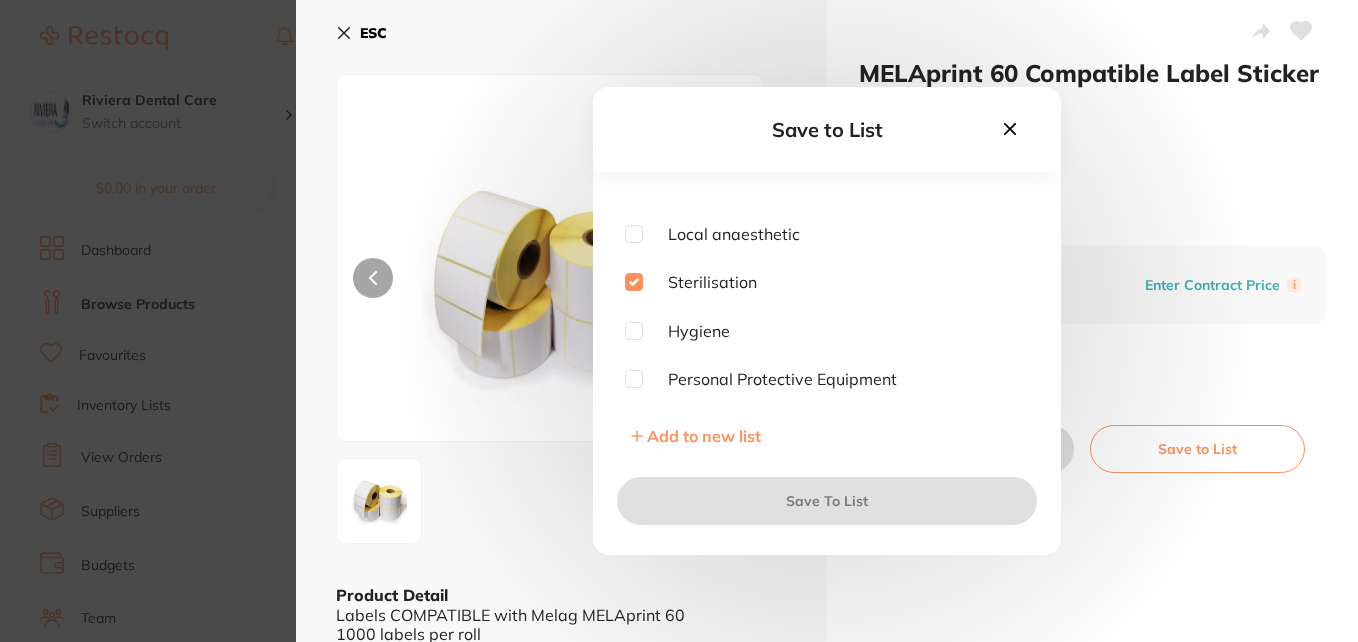 checkbox on "true" 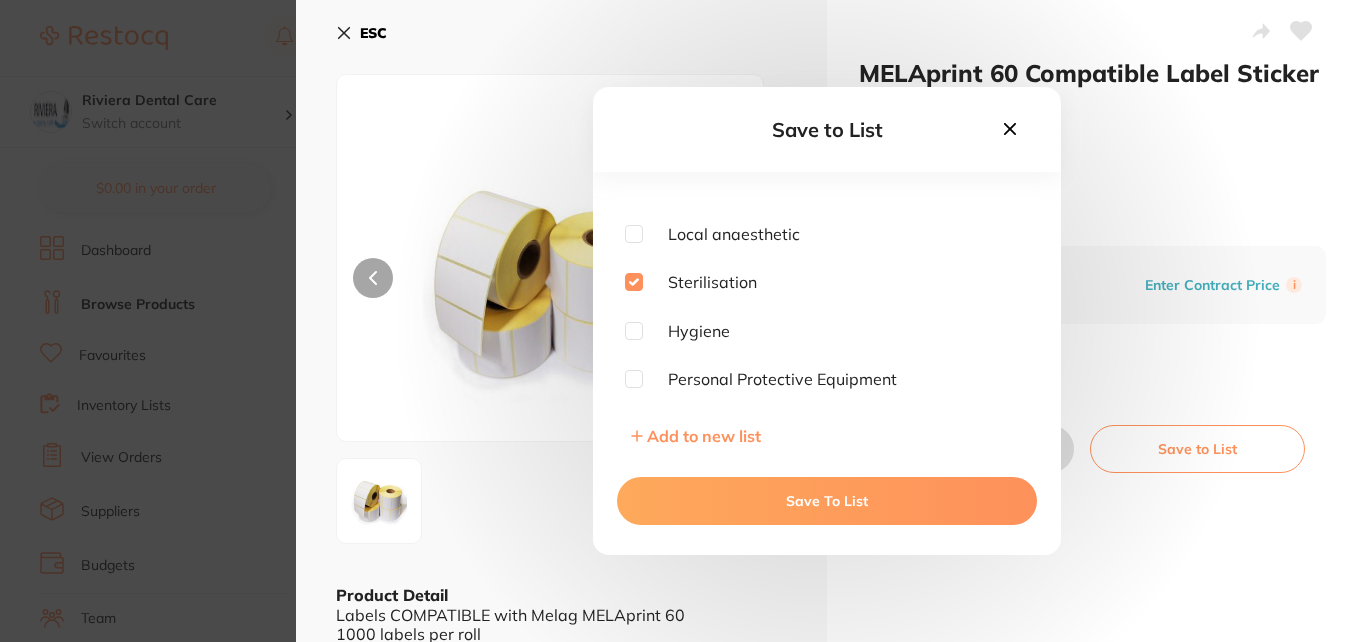 click on "Save To List" at bounding box center [827, 501] 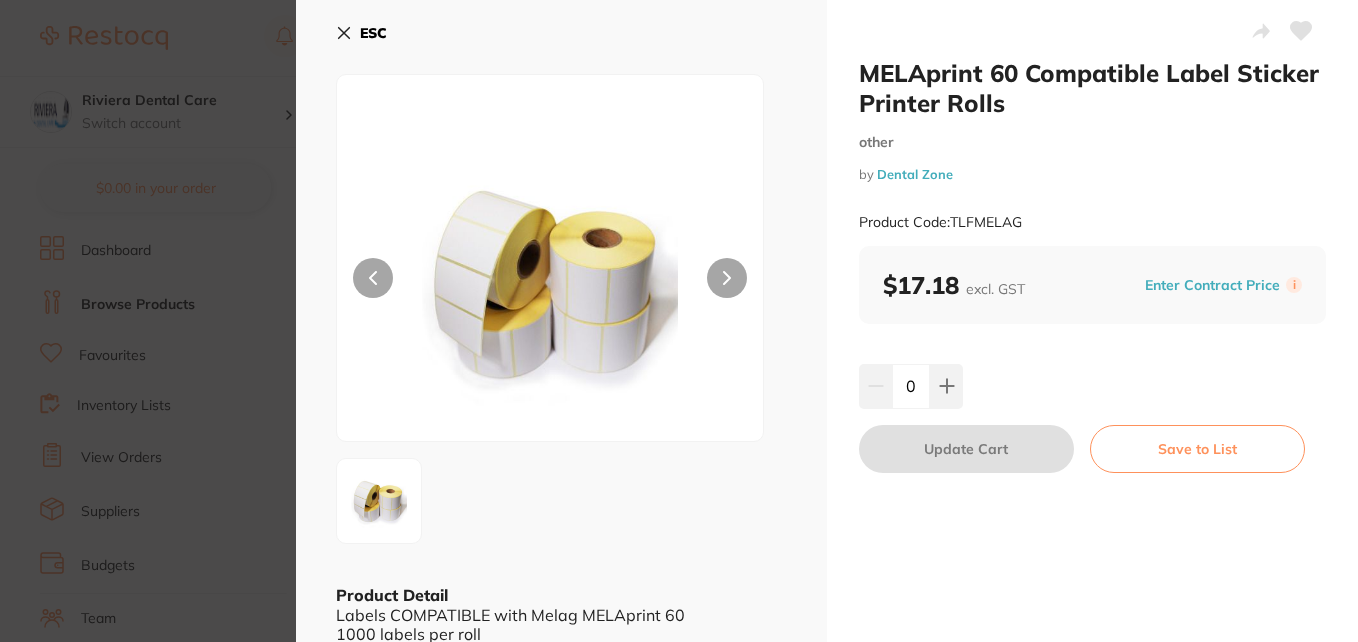 scroll, scrollTop: 0, scrollLeft: 0, axis: both 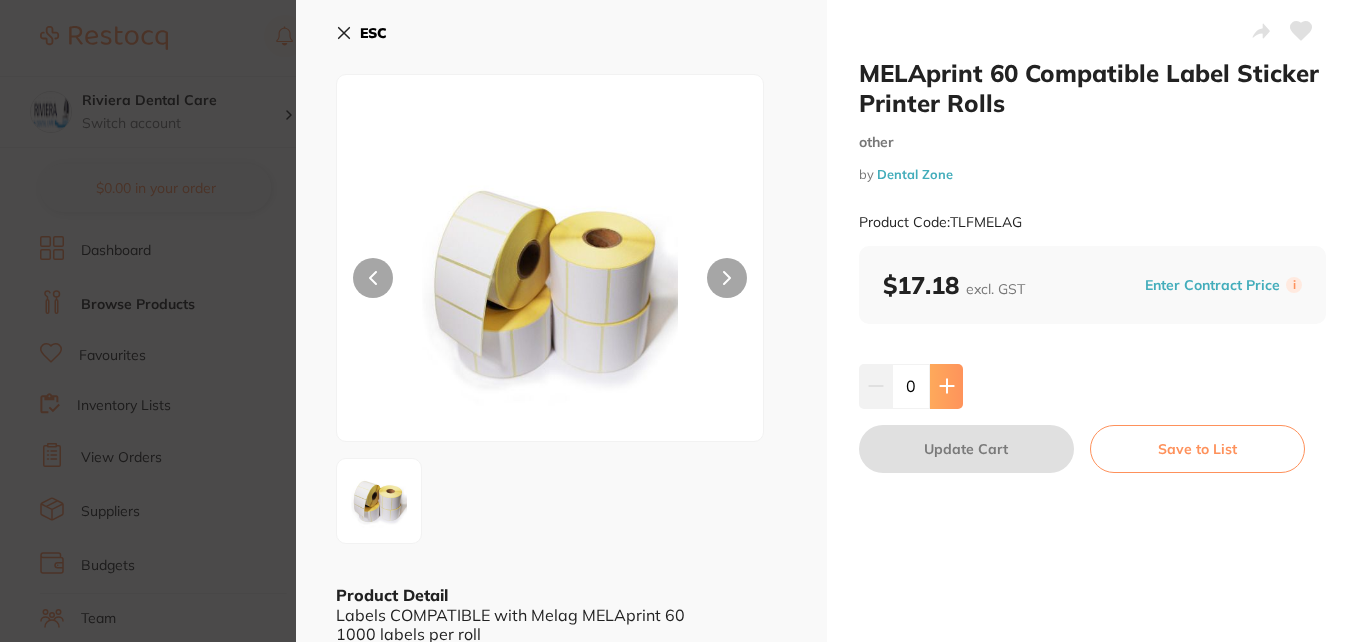 click 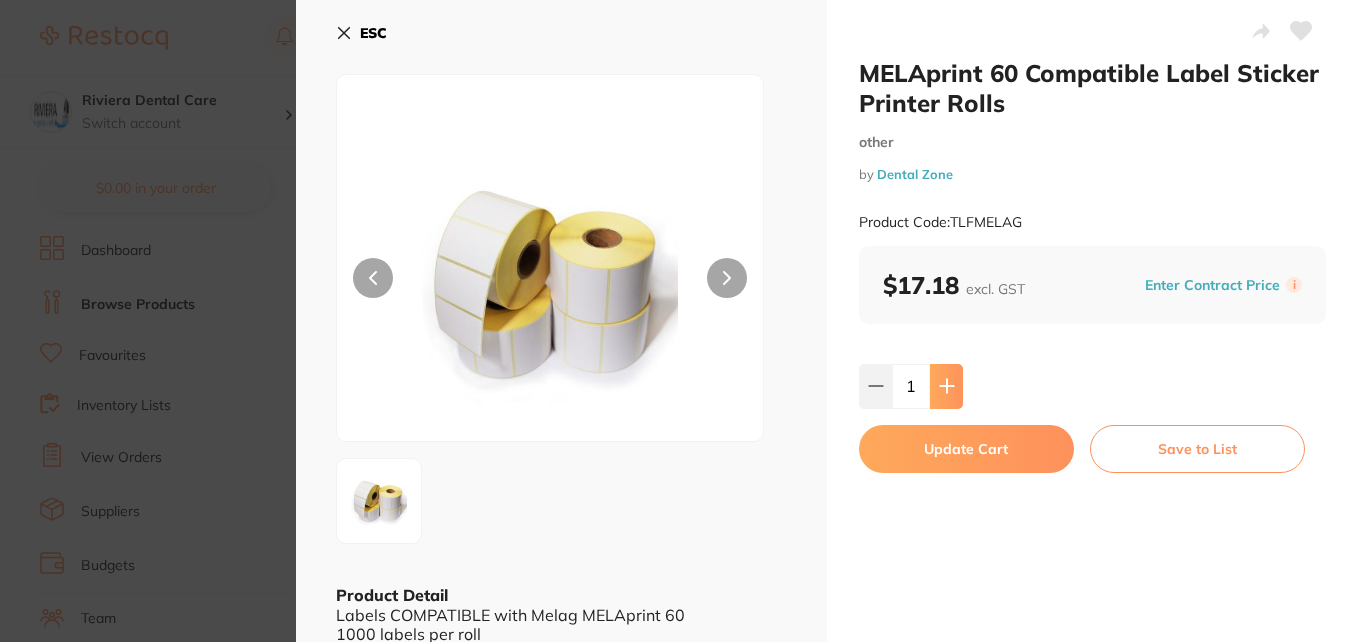click 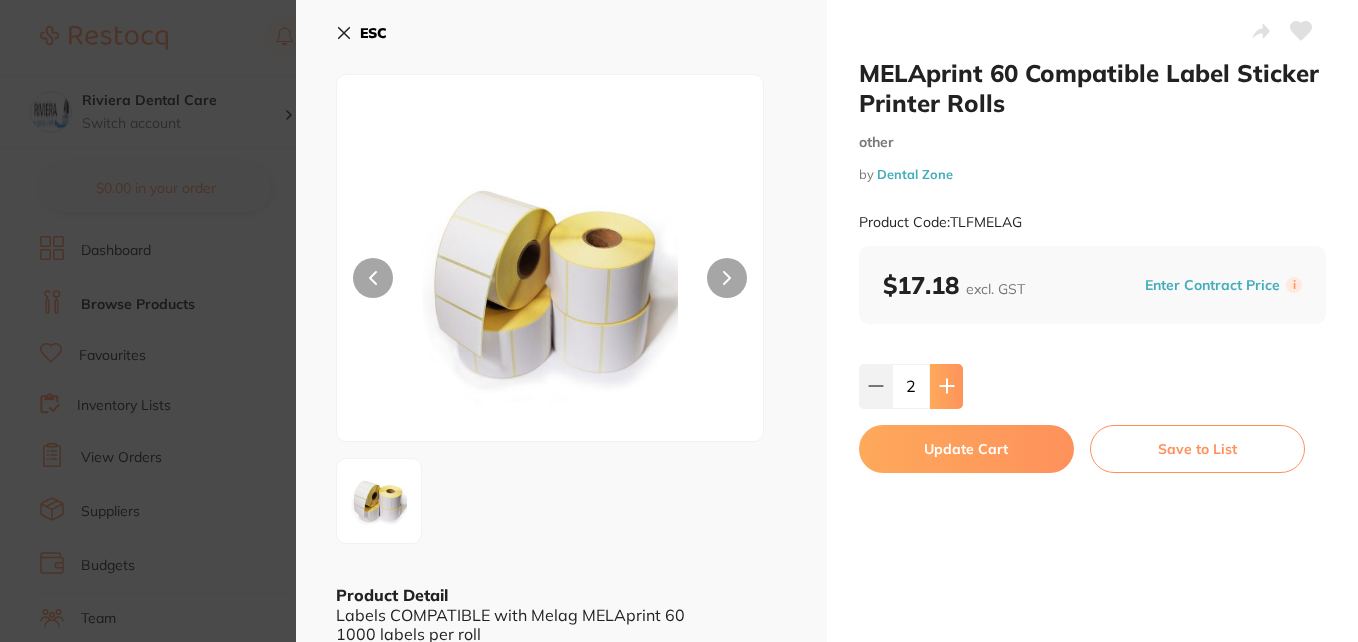 click 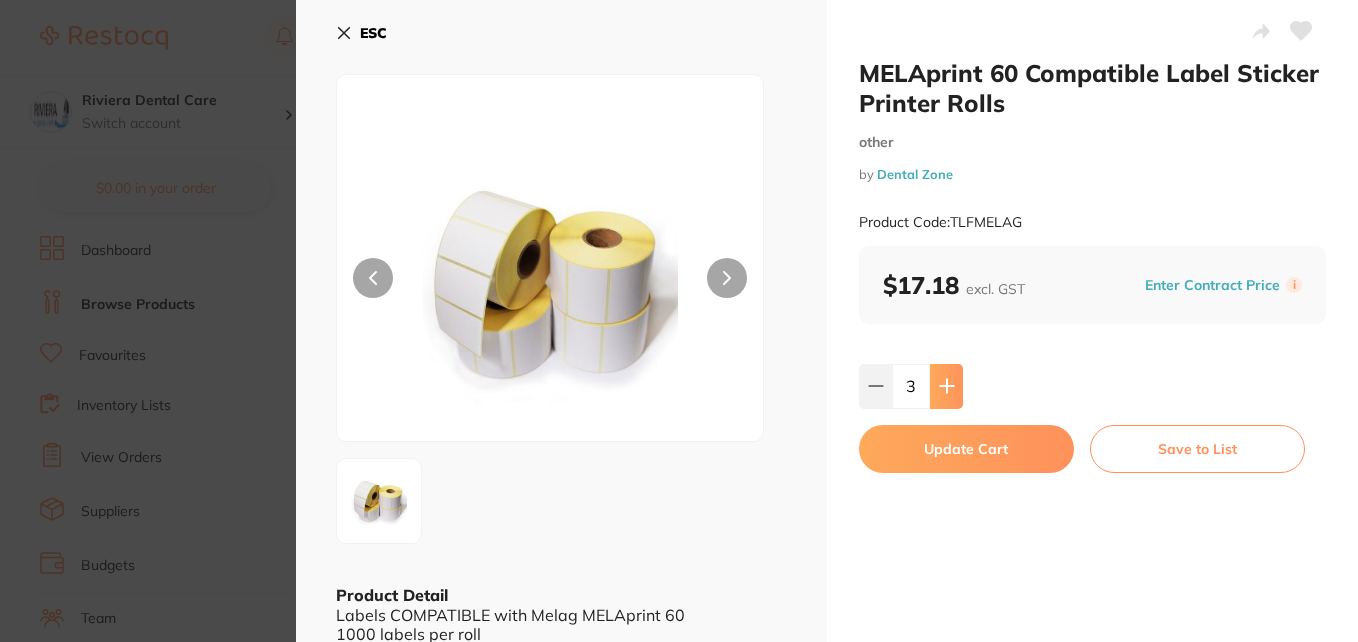 click 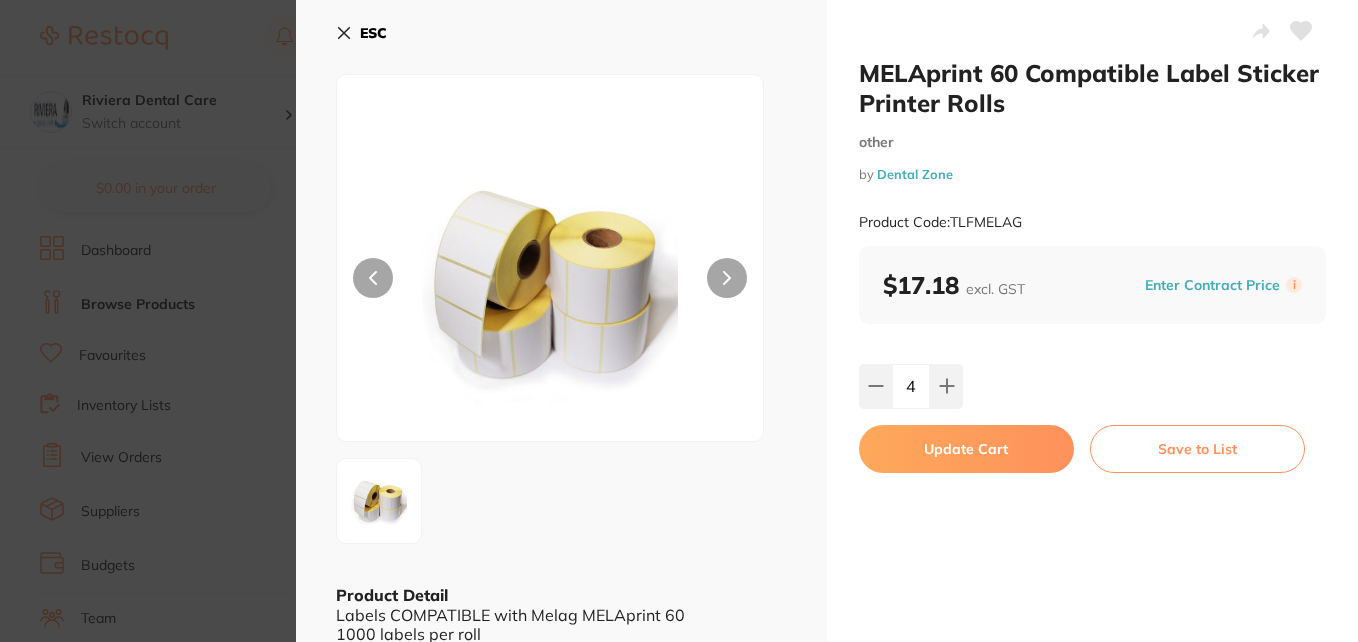 scroll, scrollTop: 0, scrollLeft: 0, axis: both 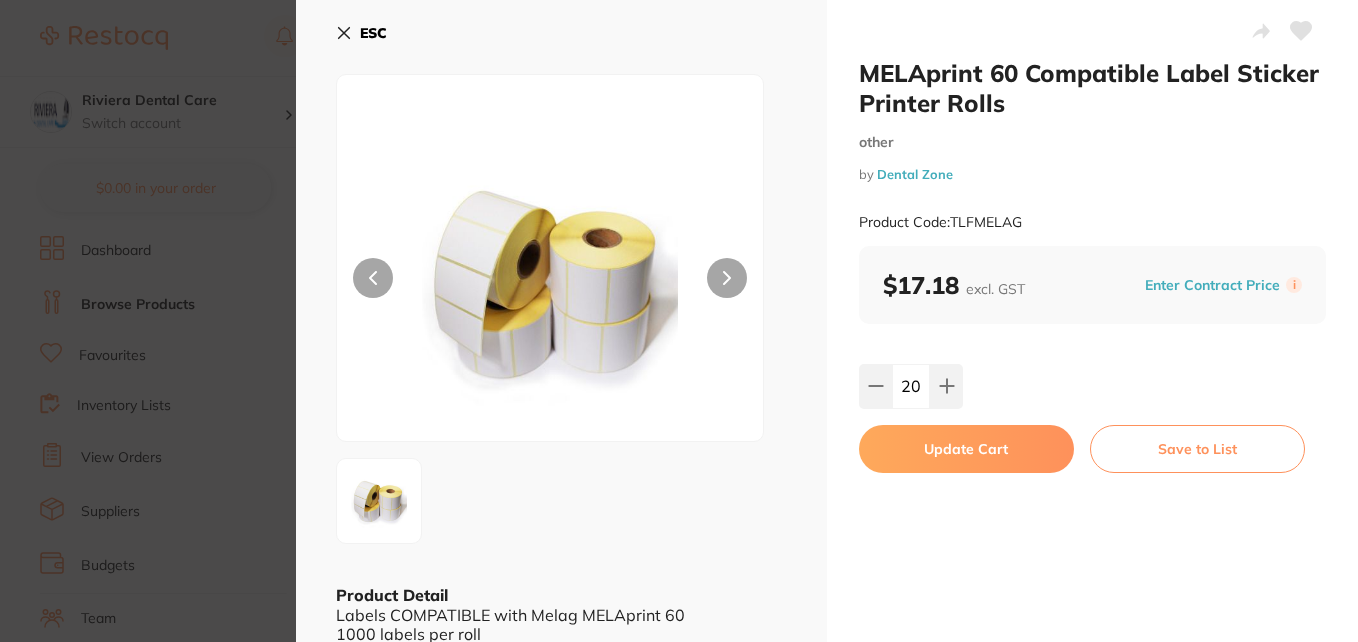 type on "20" 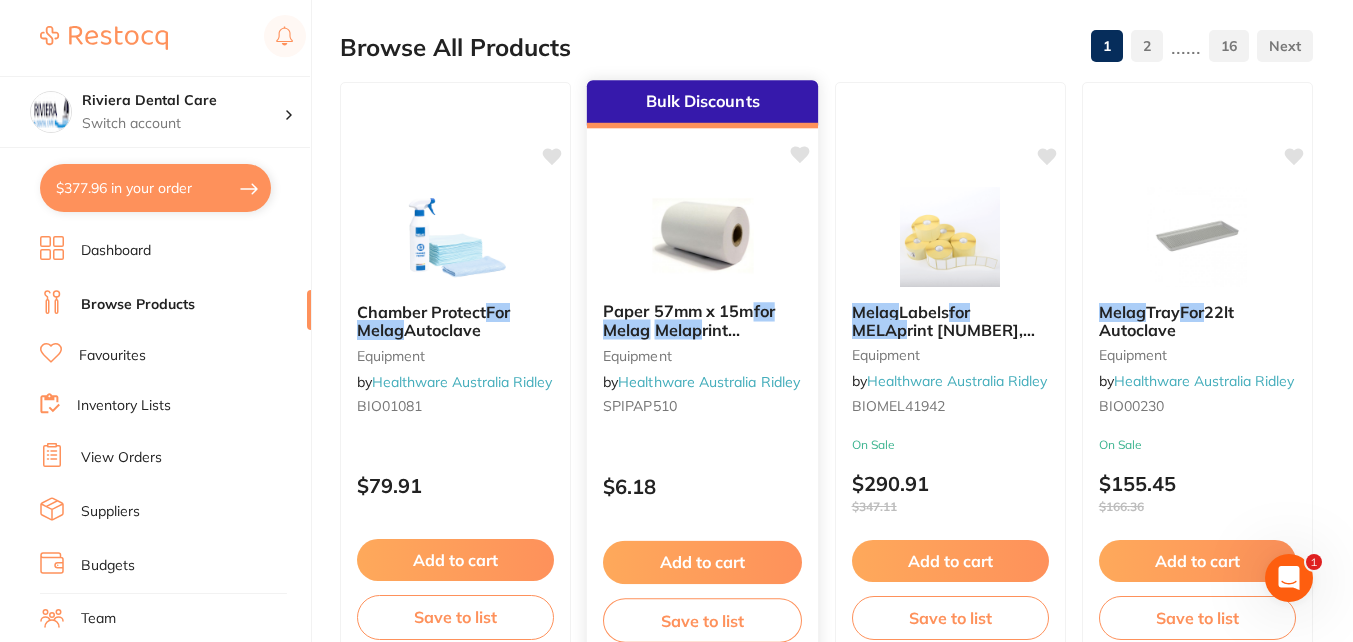 scroll, scrollTop: 0, scrollLeft: 0, axis: both 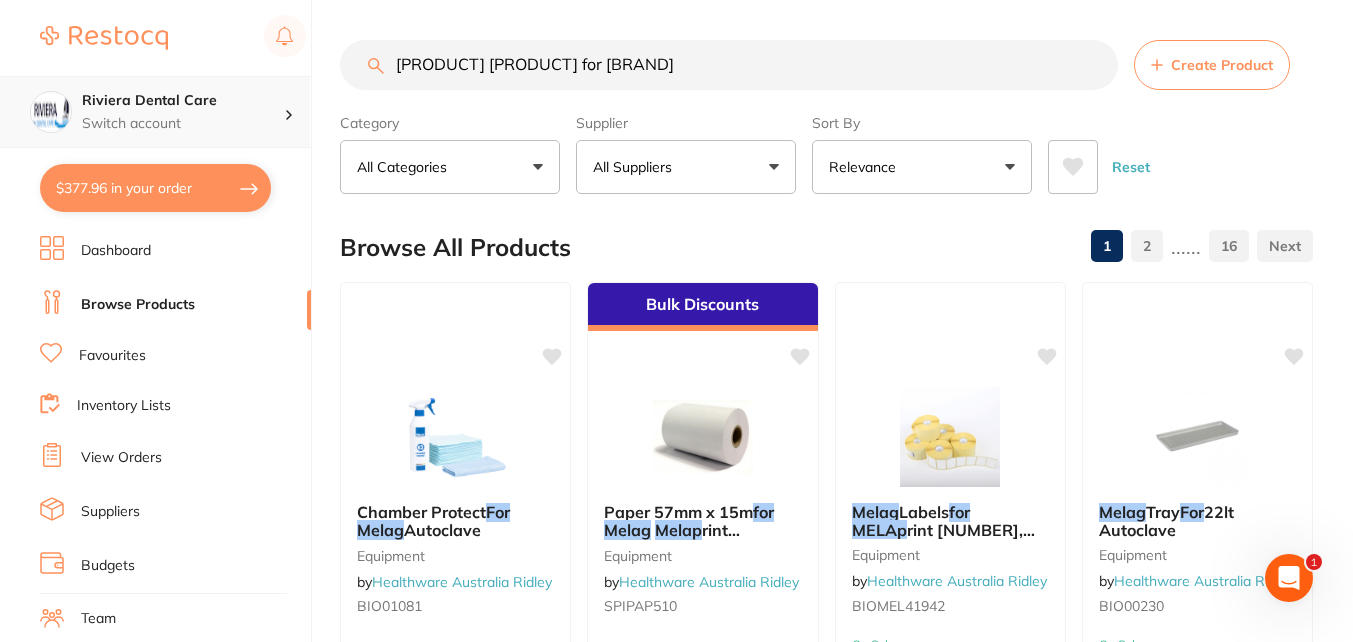 drag, startPoint x: 634, startPoint y: 74, endPoint x: 40, endPoint y: 98, distance: 594.4847 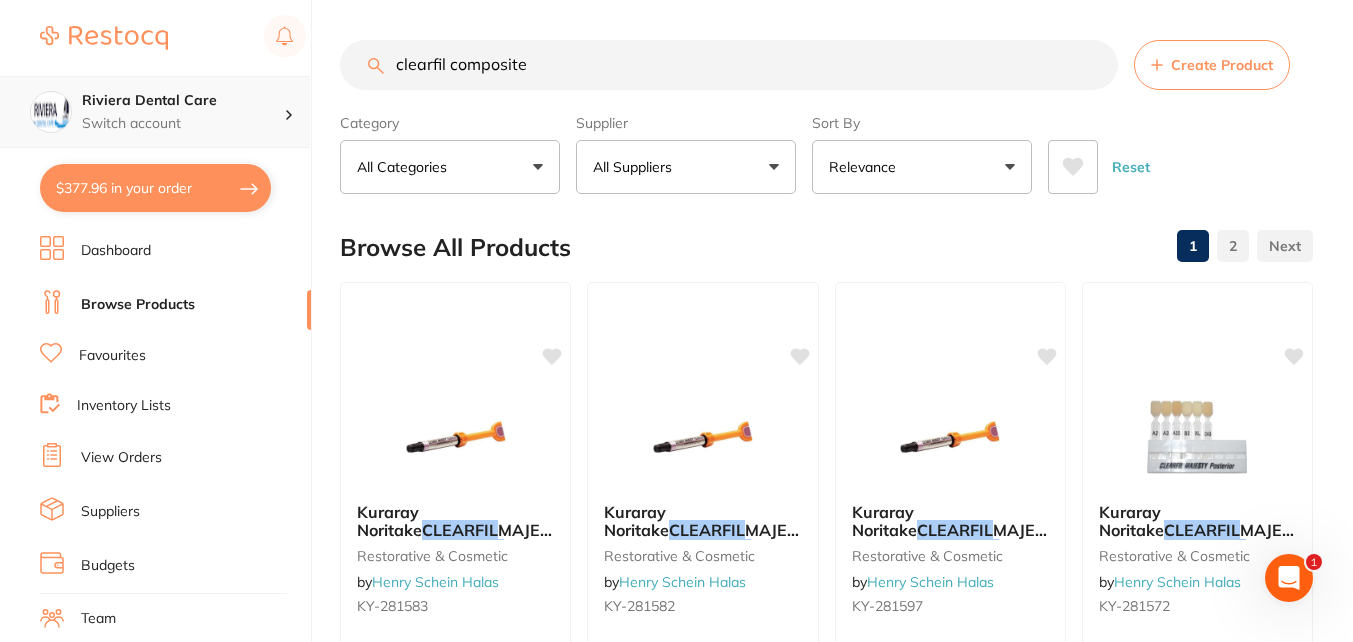 scroll, scrollTop: 0, scrollLeft: 0, axis: both 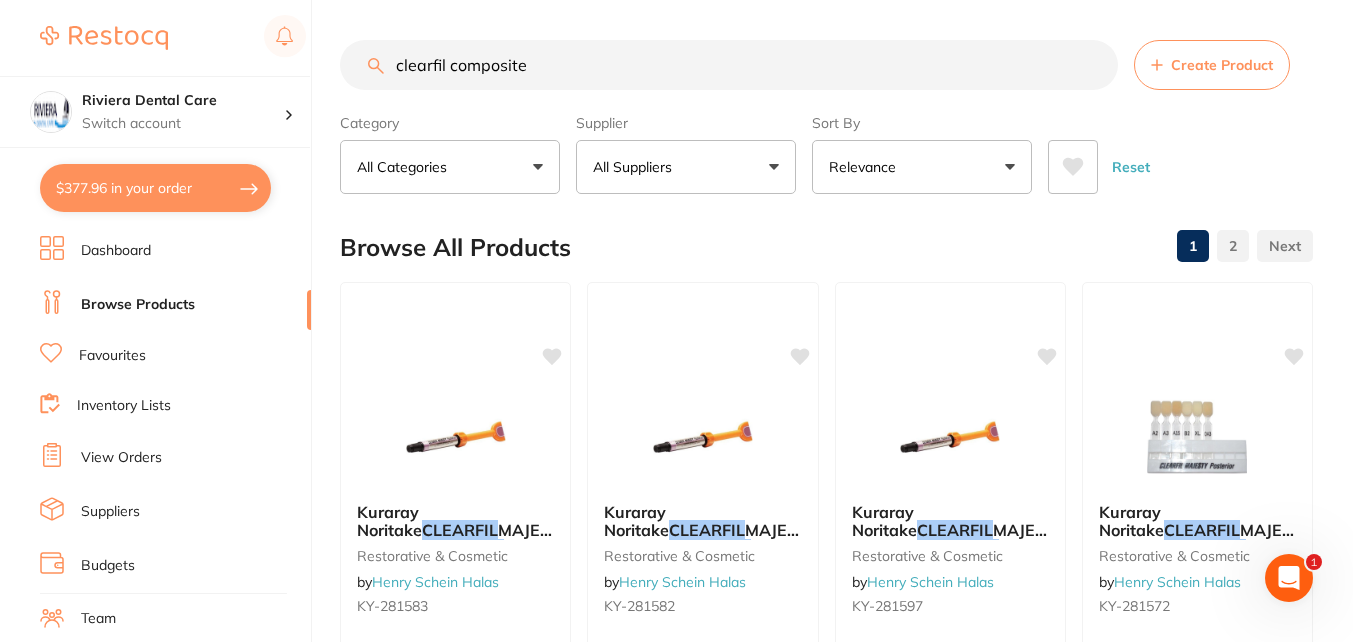 drag, startPoint x: 505, startPoint y: 71, endPoint x: 178, endPoint y: 63, distance: 327.09784 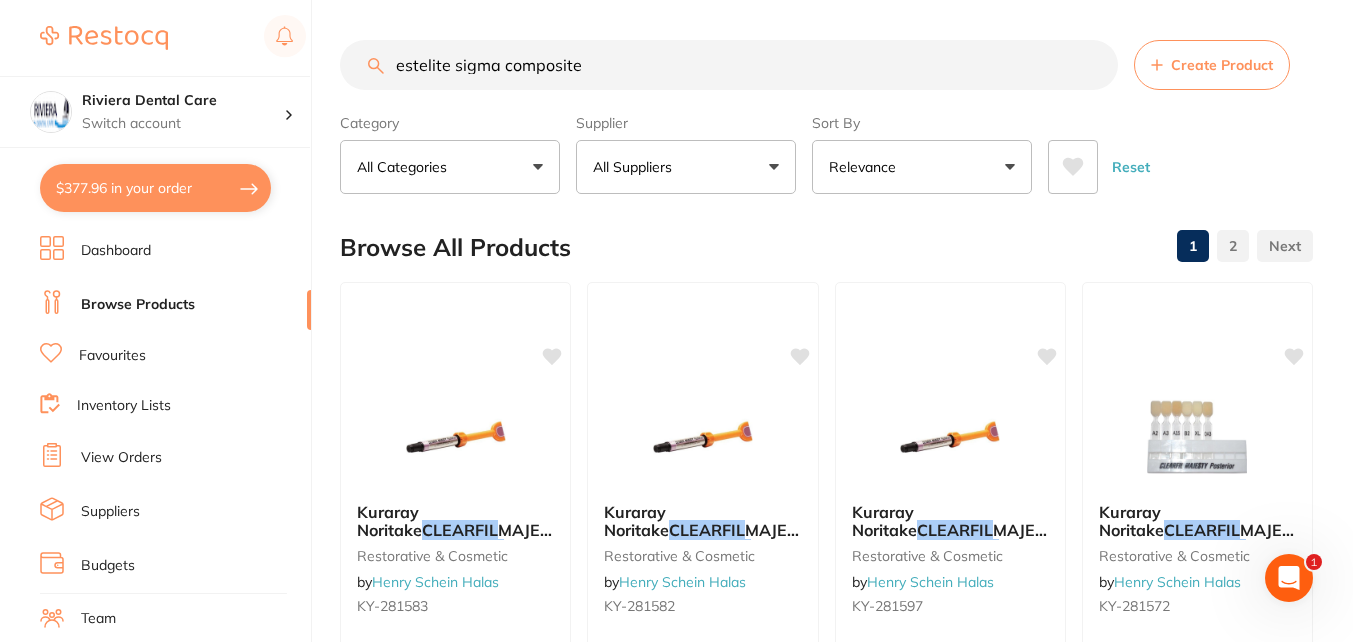 type on "estelite sigma composite" 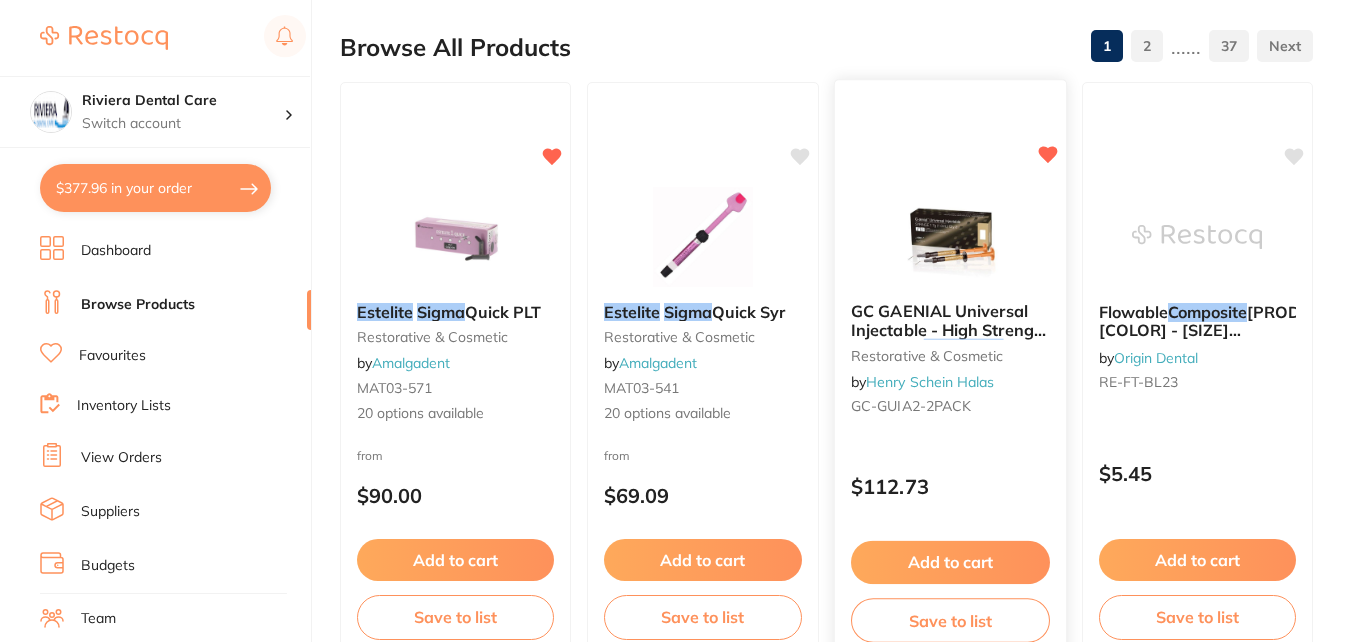 scroll, scrollTop: 400, scrollLeft: 0, axis: vertical 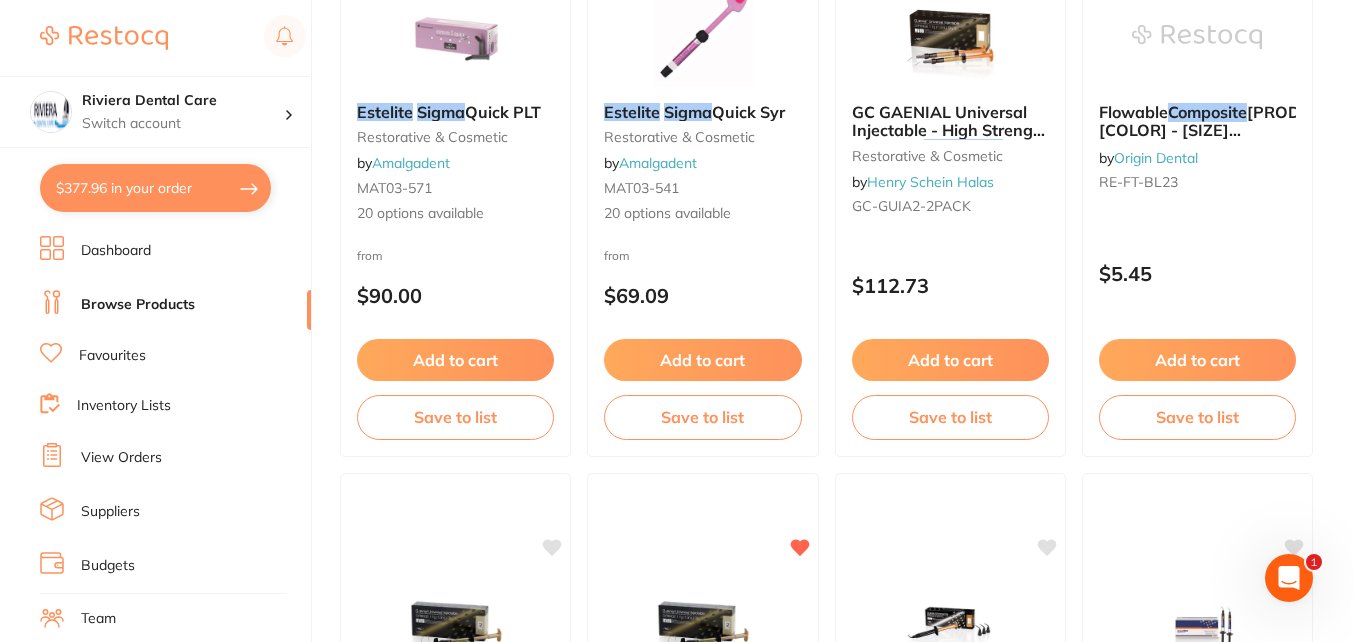 click on "Riviera Dental Care Switch account Riviera Dental Care $377.96 in your order Dashboard Browse Products Favourites Inventory Lists View Orders Suppliers Budgets Team RestocqPay Rewards Subscriptions Account Support Log Out" at bounding box center [156, 321] 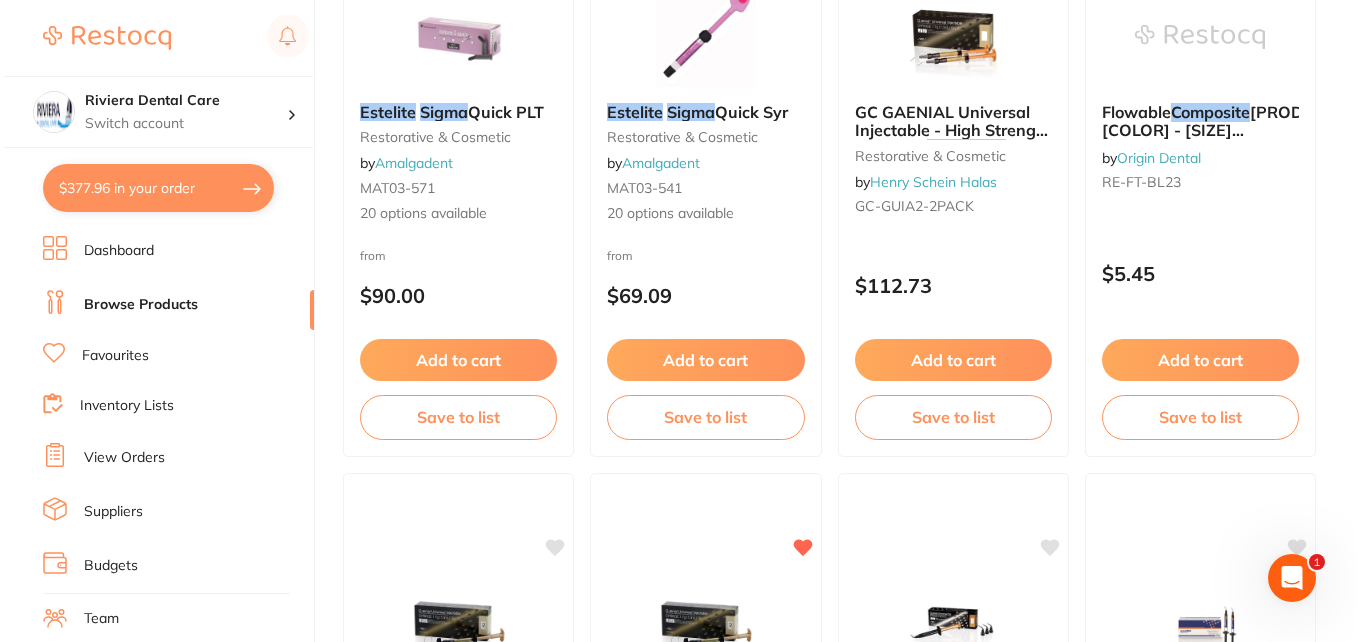 scroll, scrollTop: 0, scrollLeft: 0, axis: both 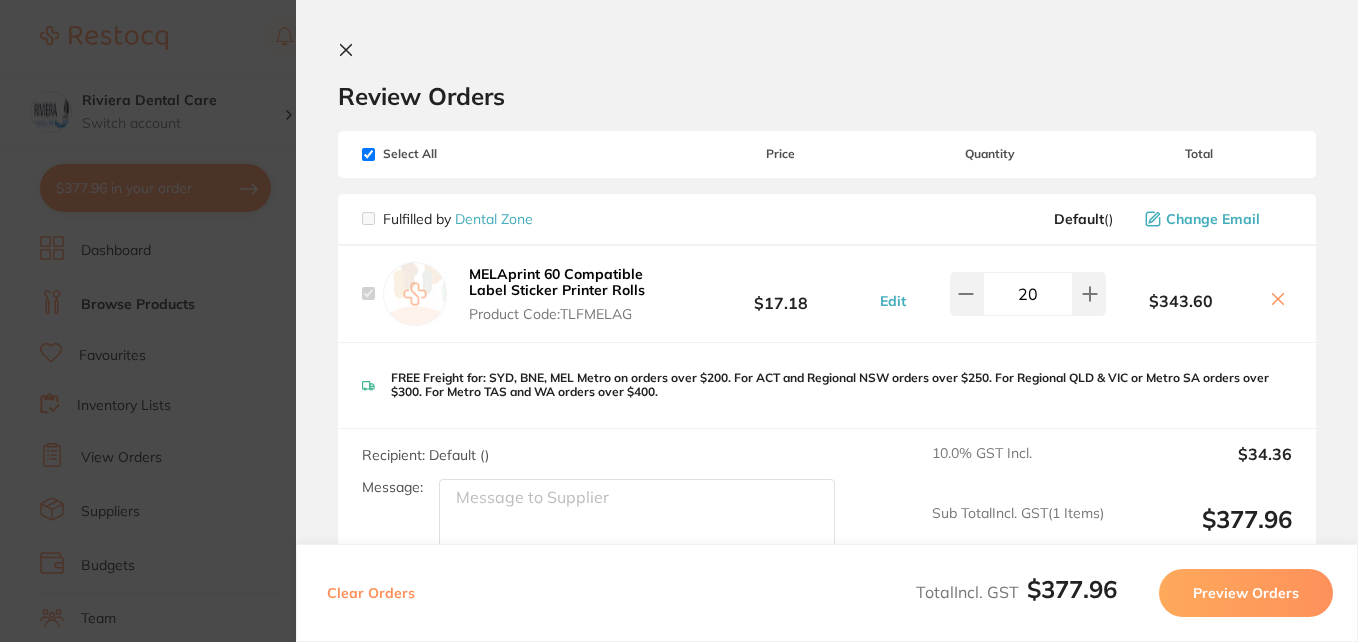 click on "Preview Orders" at bounding box center (1246, 593) 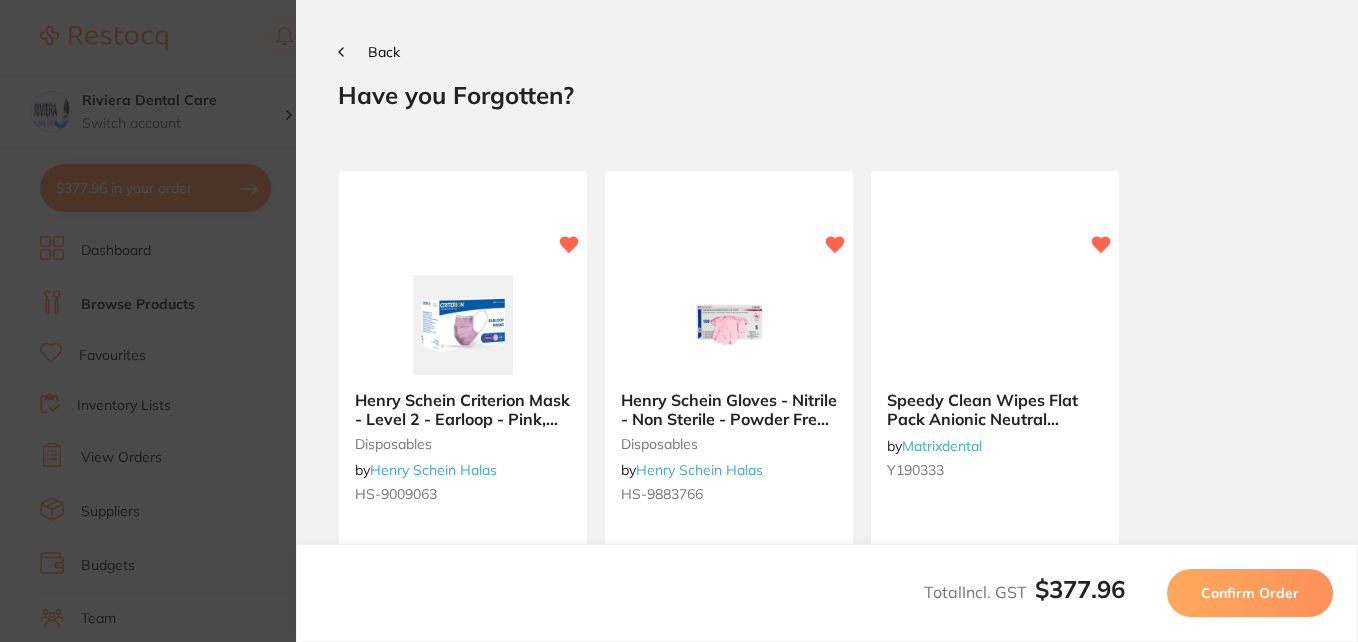 scroll, scrollTop: 0, scrollLeft: 0, axis: both 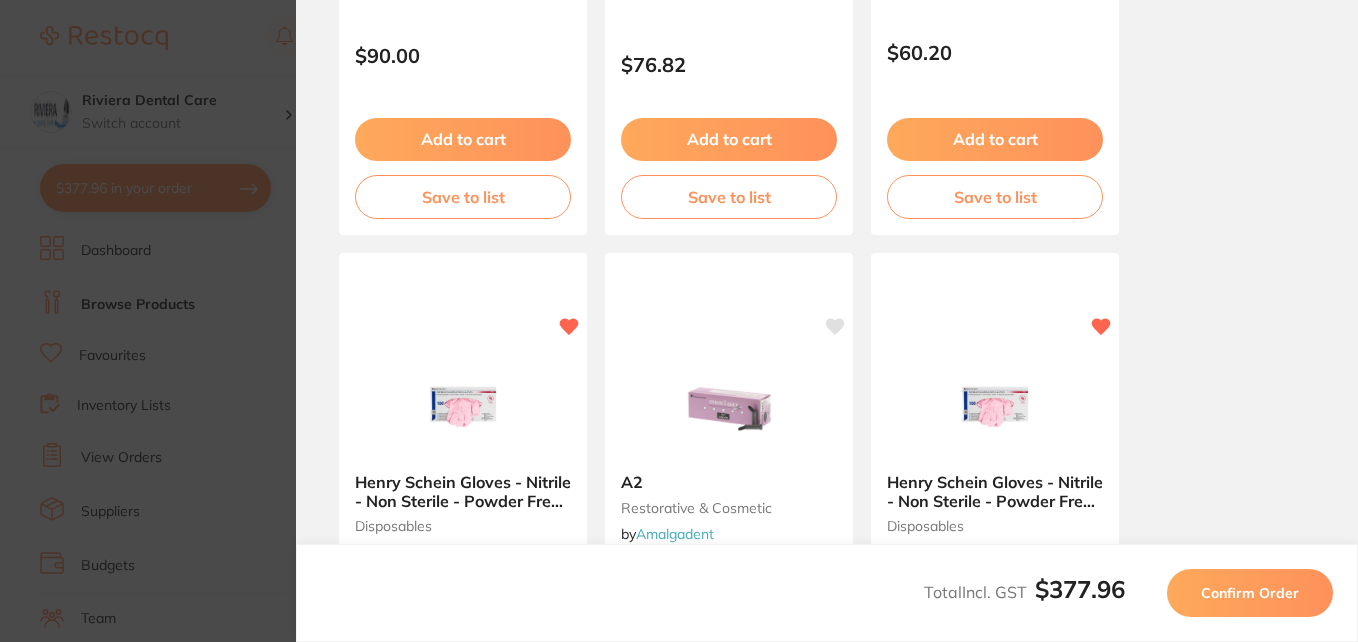 click on "Confirm Order" at bounding box center [1250, 593] 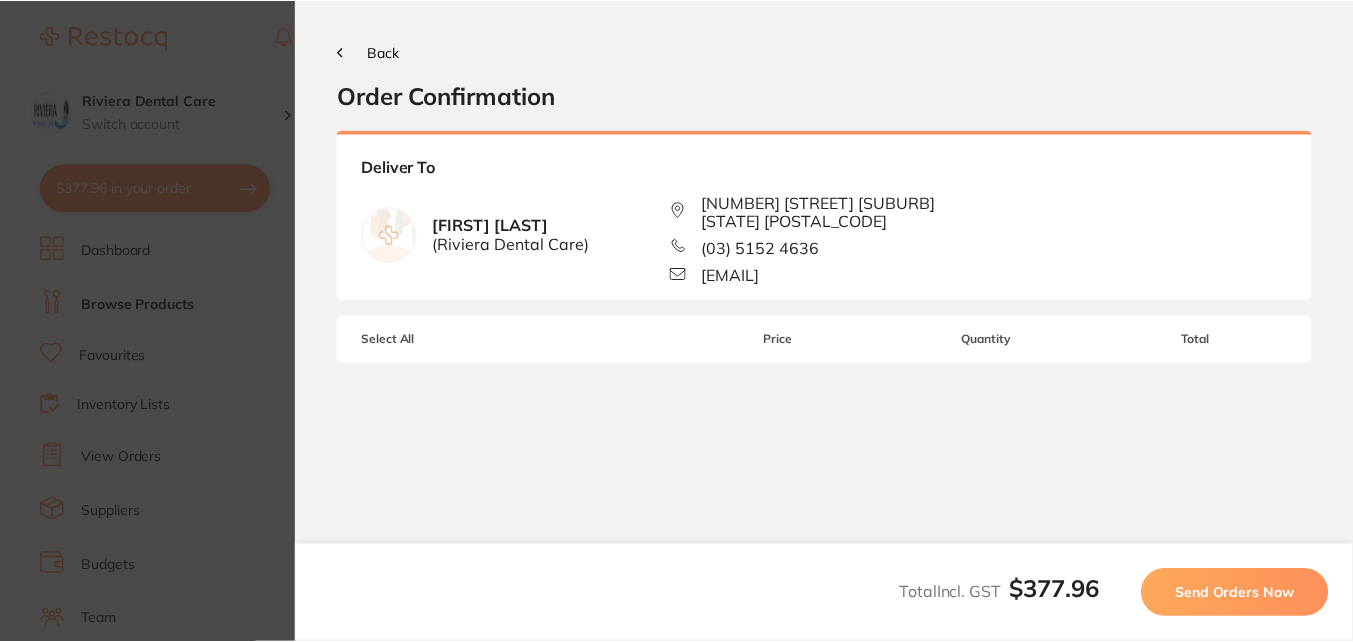 scroll, scrollTop: 0, scrollLeft: 0, axis: both 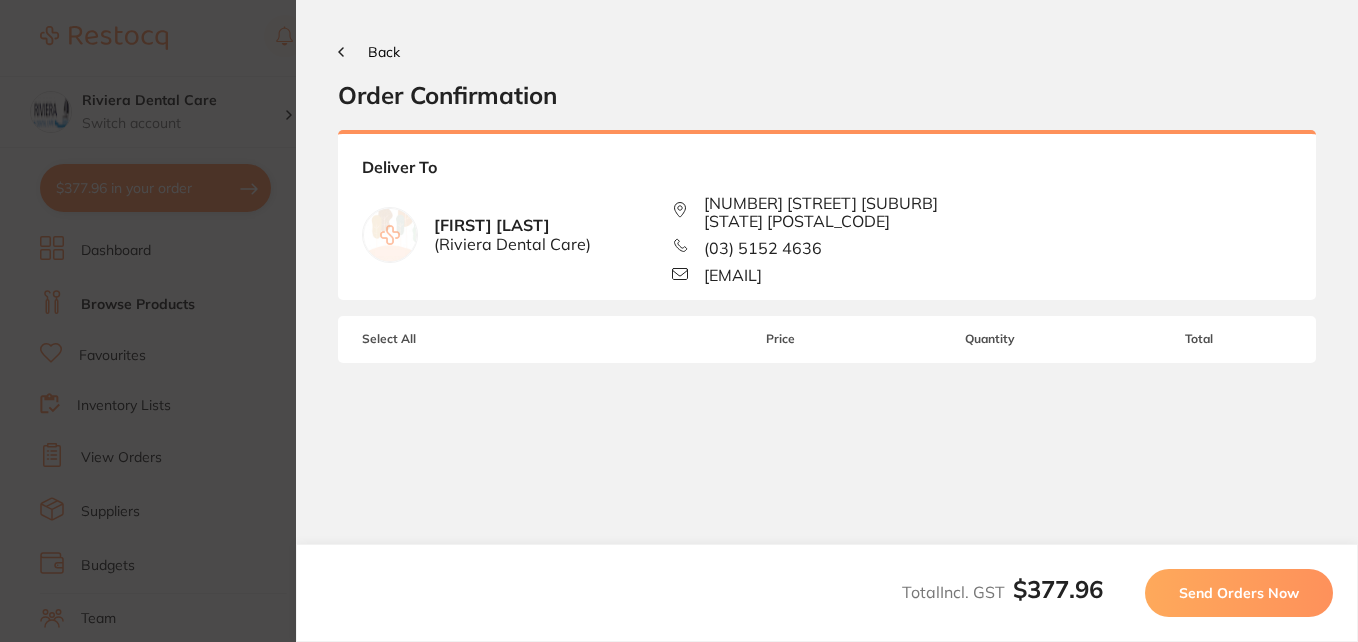 click on "Send Orders Now" at bounding box center (1239, 593) 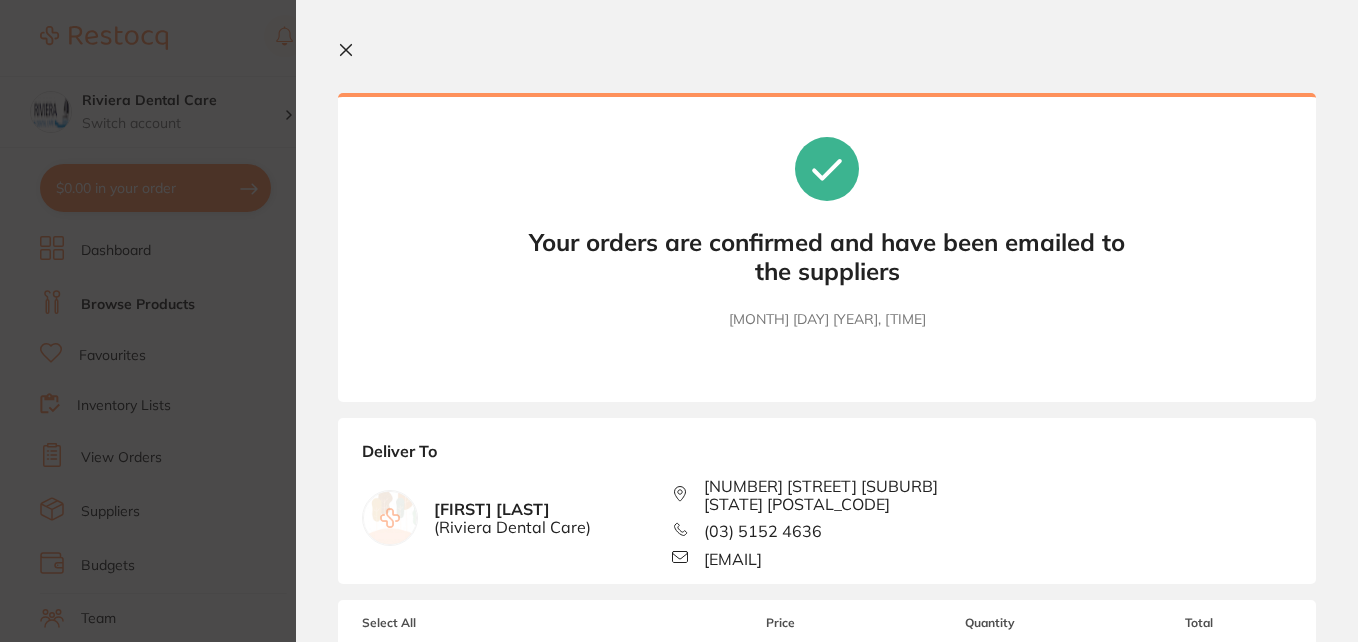 click at bounding box center [350, 51] 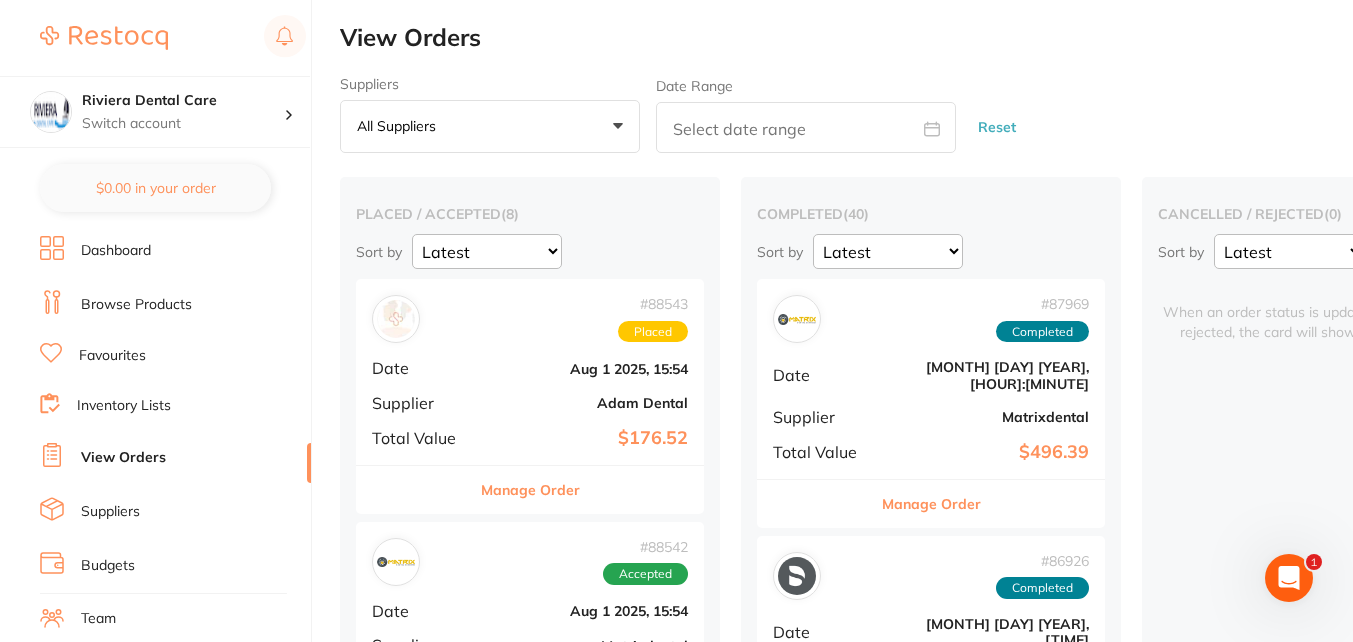scroll, scrollTop: 0, scrollLeft: 0, axis: both 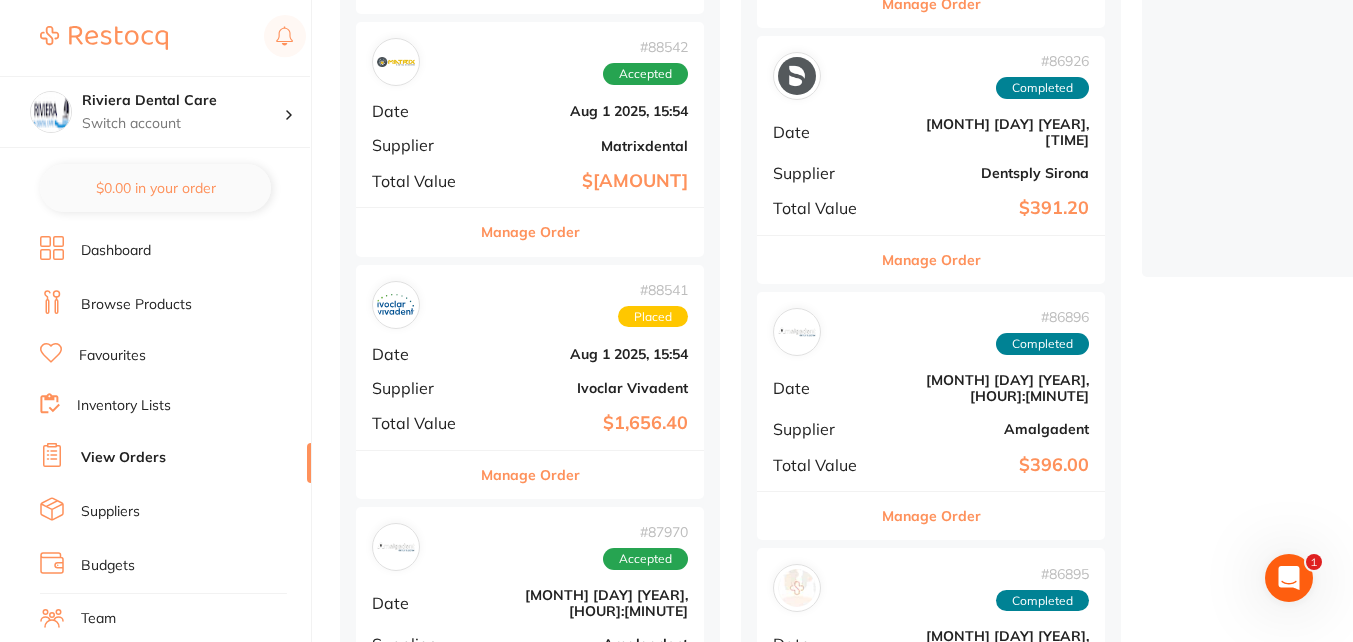 click on "Browse Products" at bounding box center (136, 305) 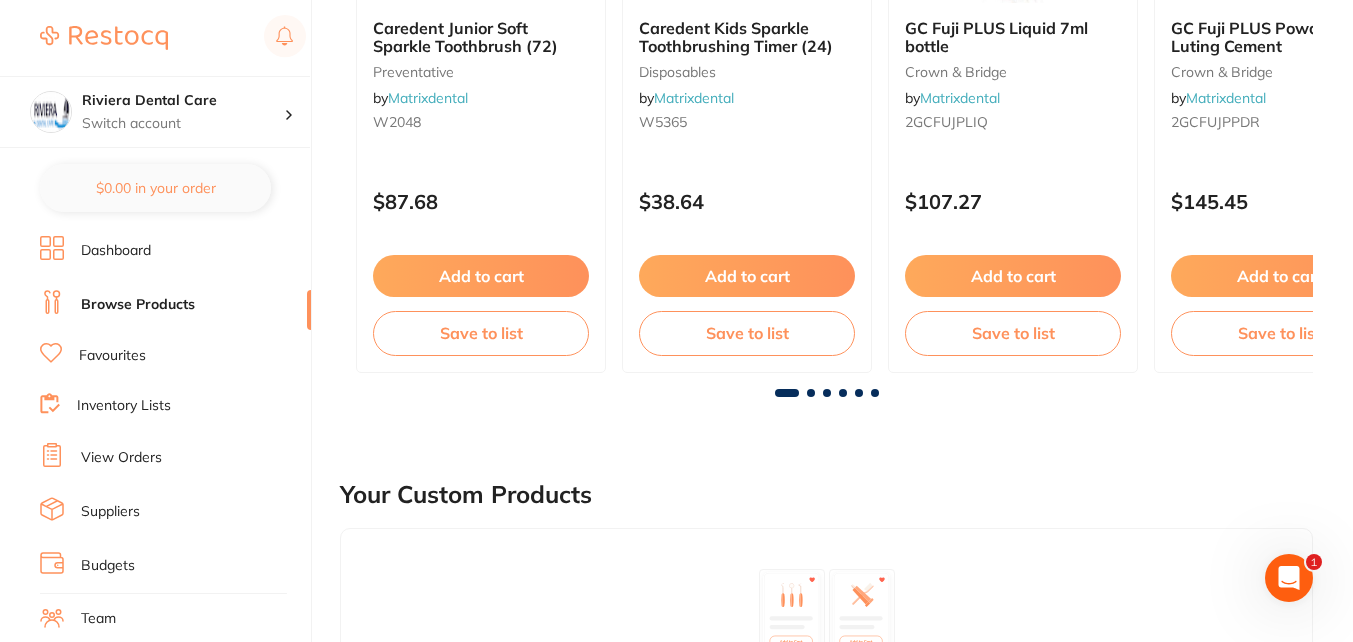 scroll, scrollTop: 0, scrollLeft: 0, axis: both 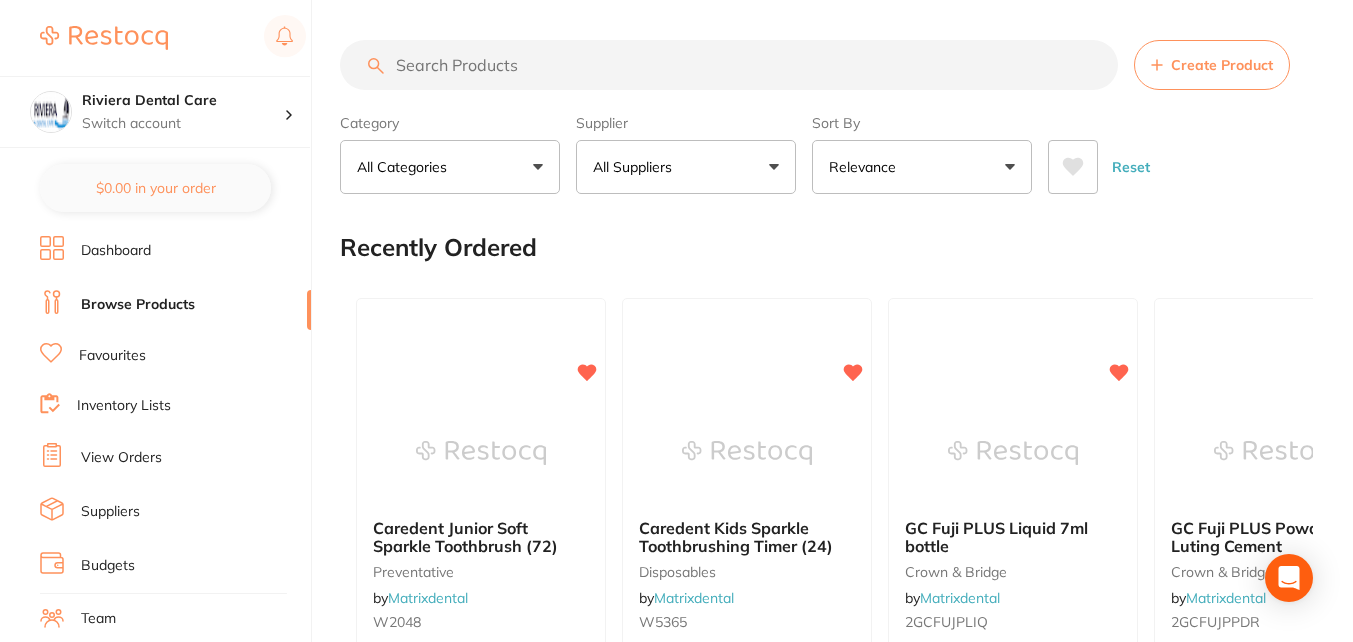 click at bounding box center [729, 65] 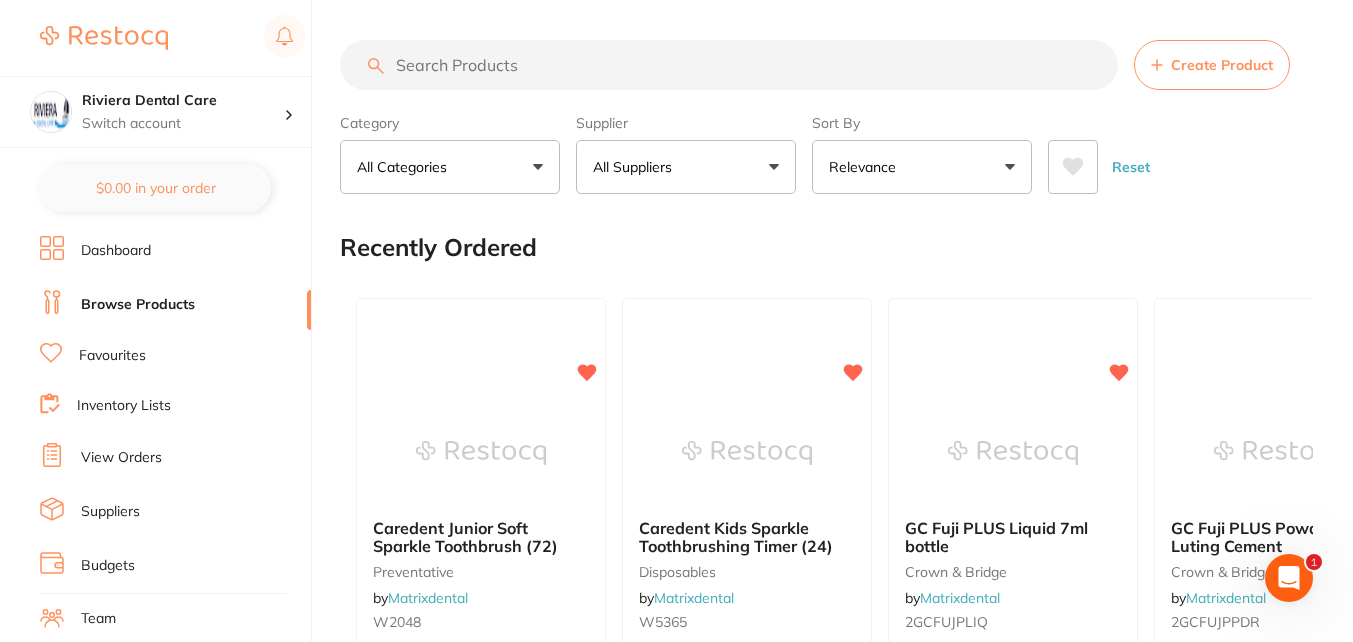 scroll, scrollTop: 0, scrollLeft: 0, axis: both 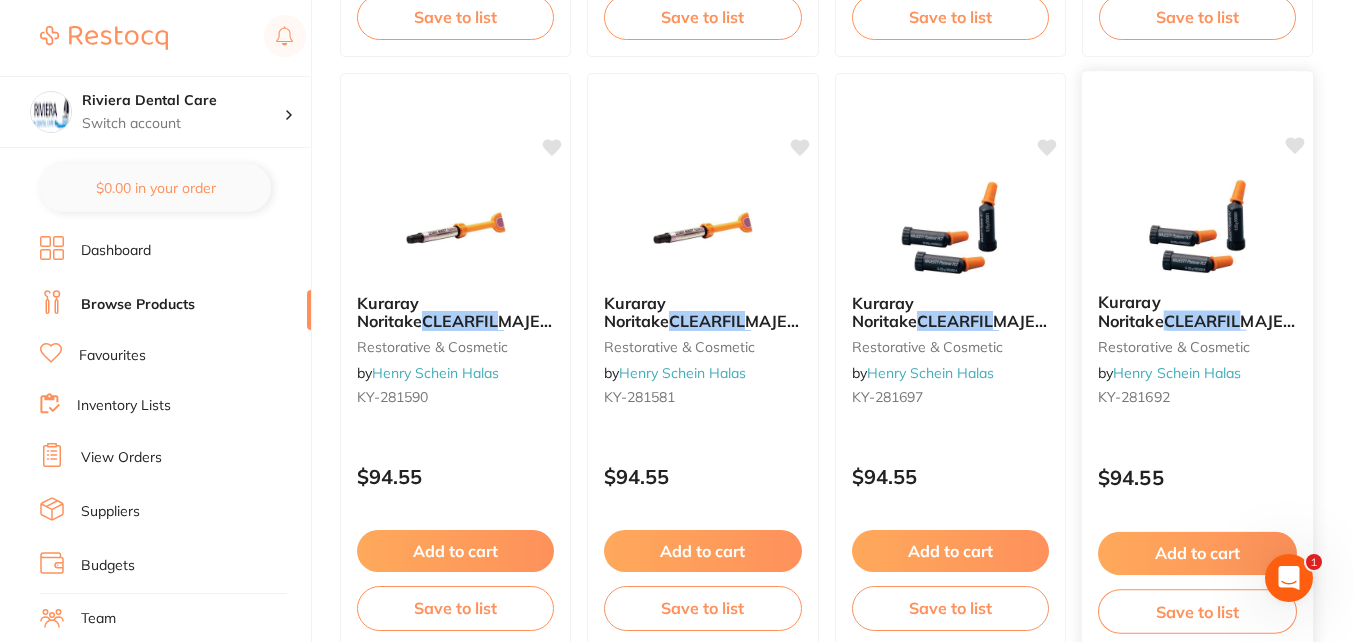 type on "clearfil composite" 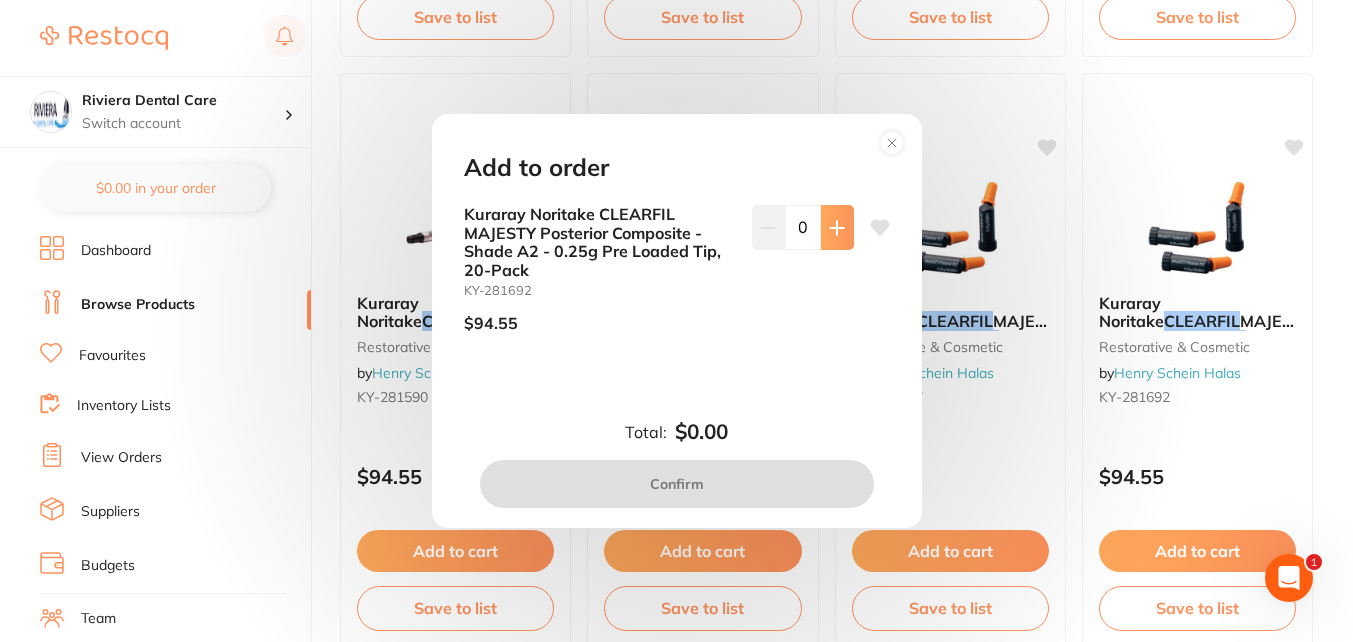 scroll, scrollTop: 0, scrollLeft: 0, axis: both 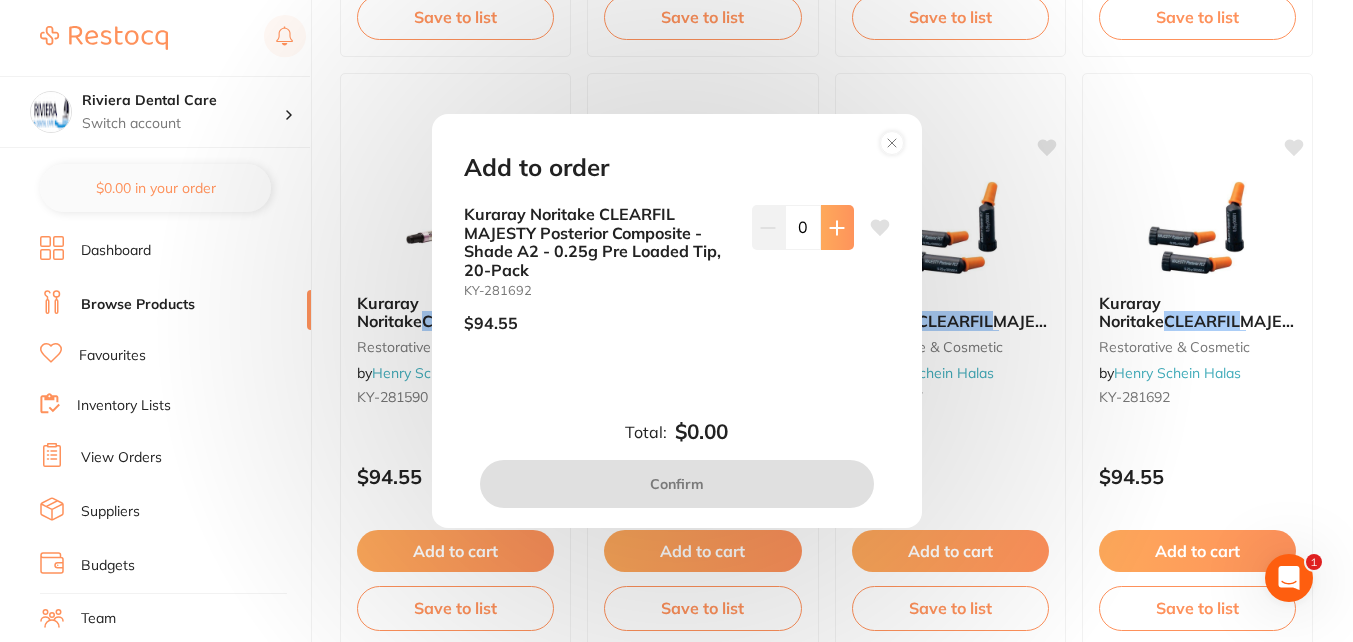click 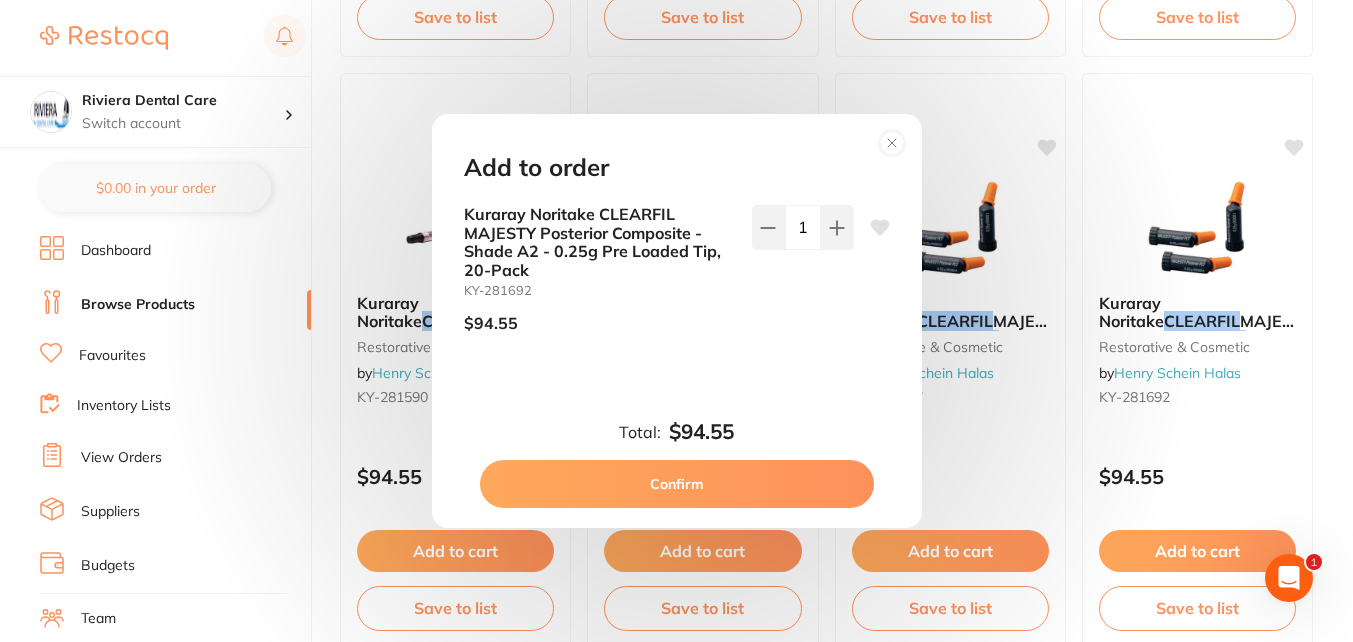 click on "Confirm" at bounding box center (677, 484) 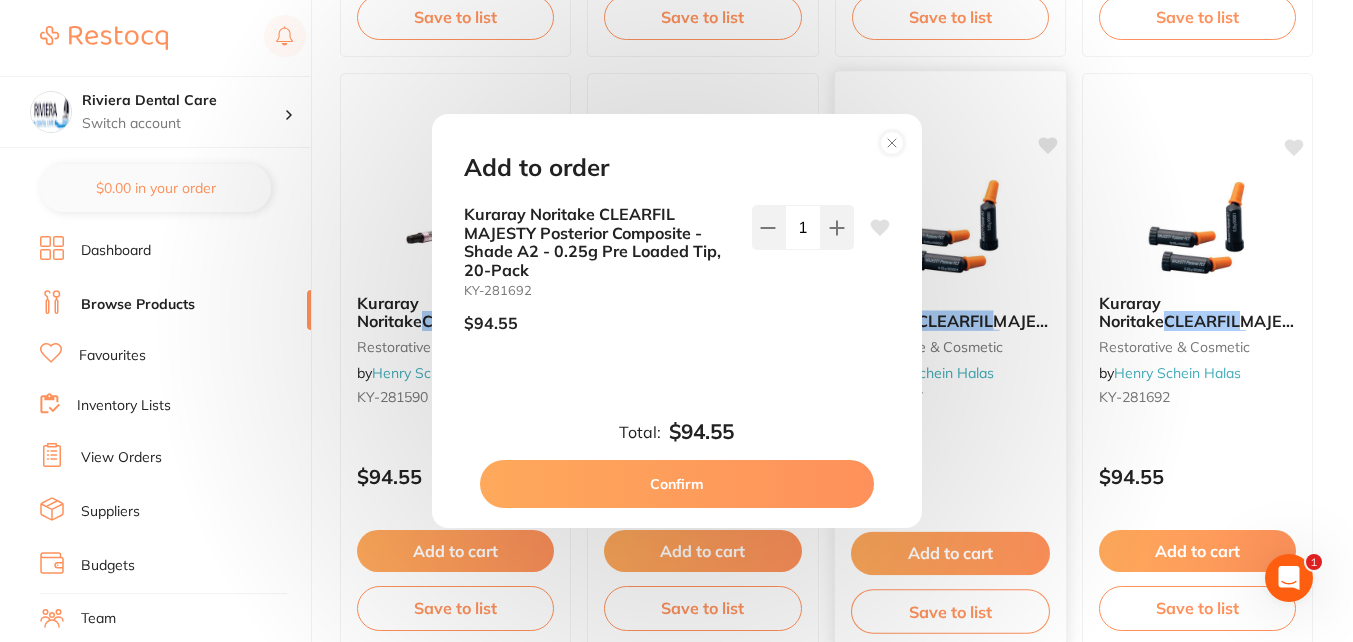 checkbox on "false" 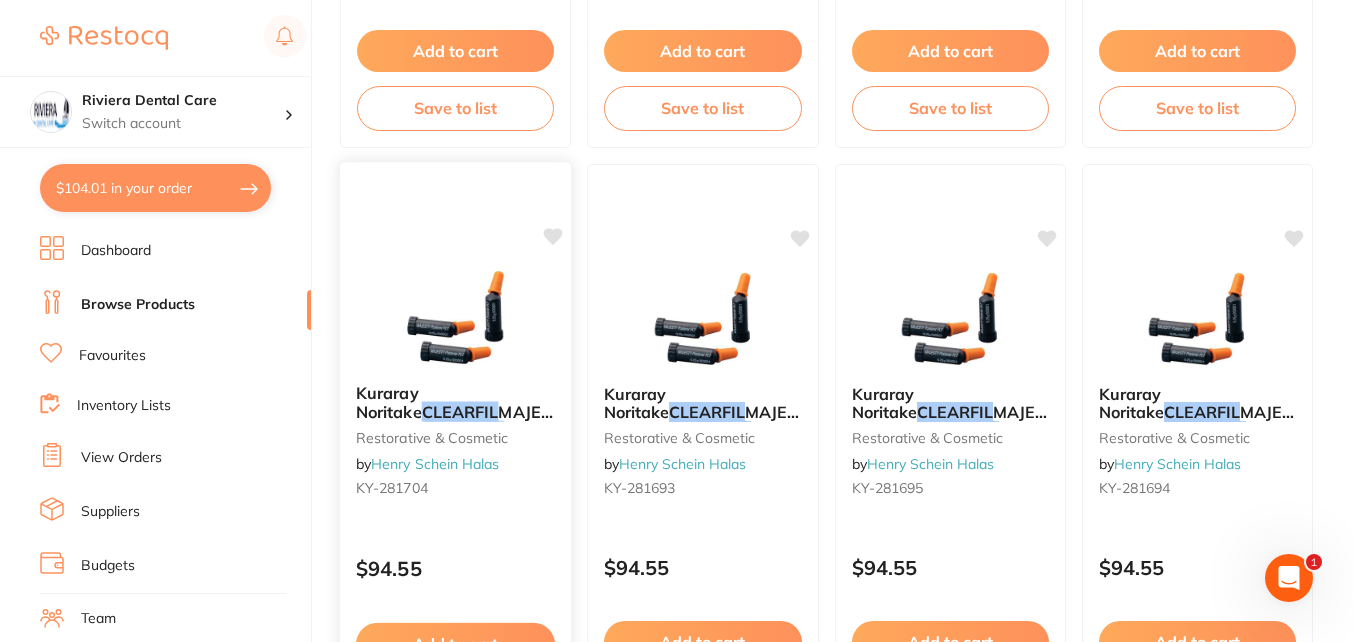 scroll, scrollTop: 1400, scrollLeft: 0, axis: vertical 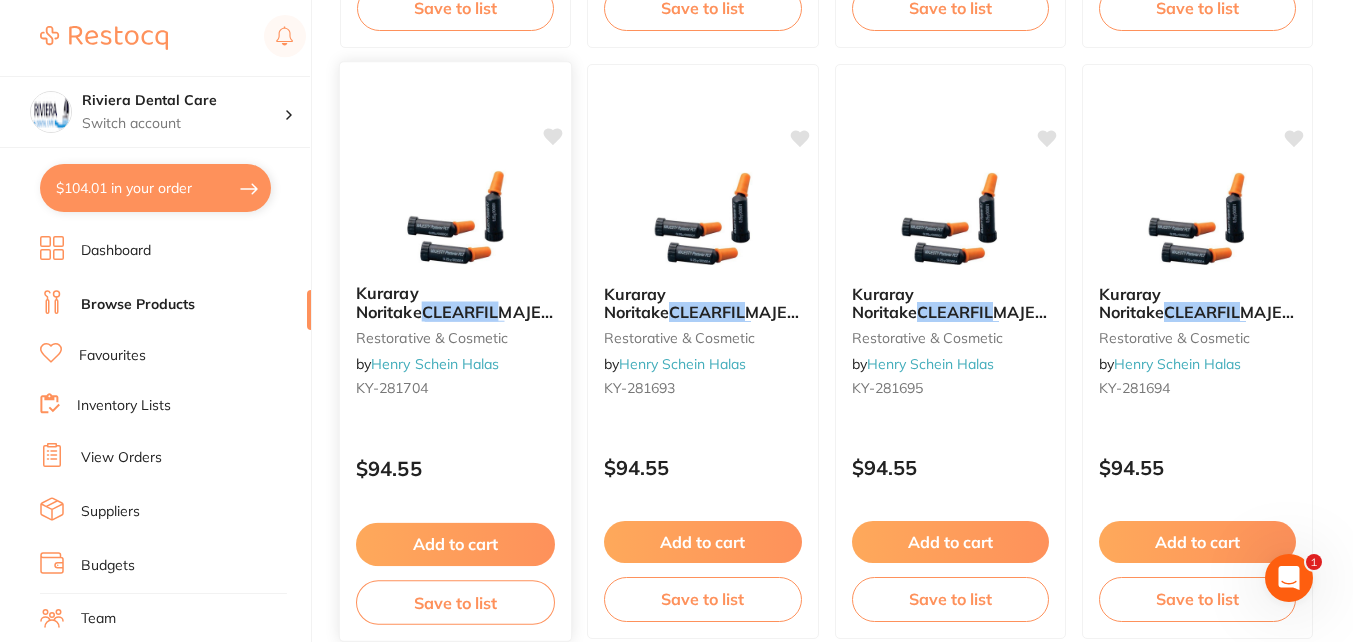 click on "Add to cart" at bounding box center [455, 544] 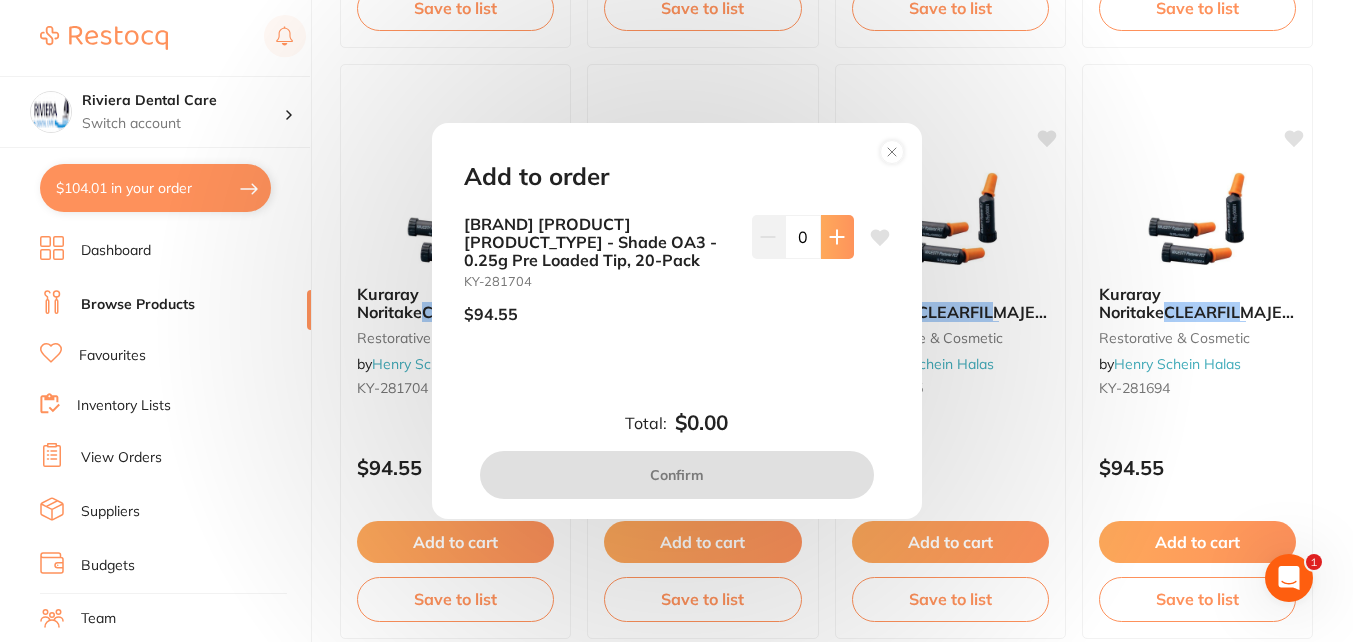 scroll, scrollTop: 0, scrollLeft: 0, axis: both 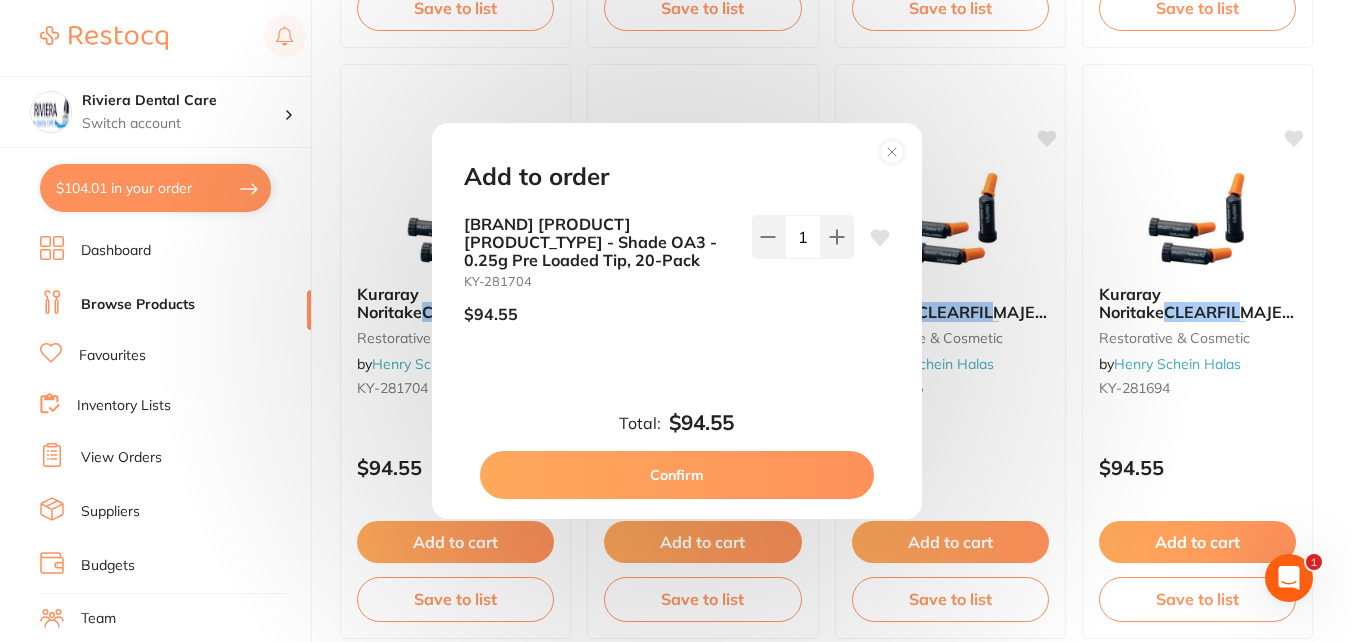 click on "Confirm" at bounding box center [677, 475] 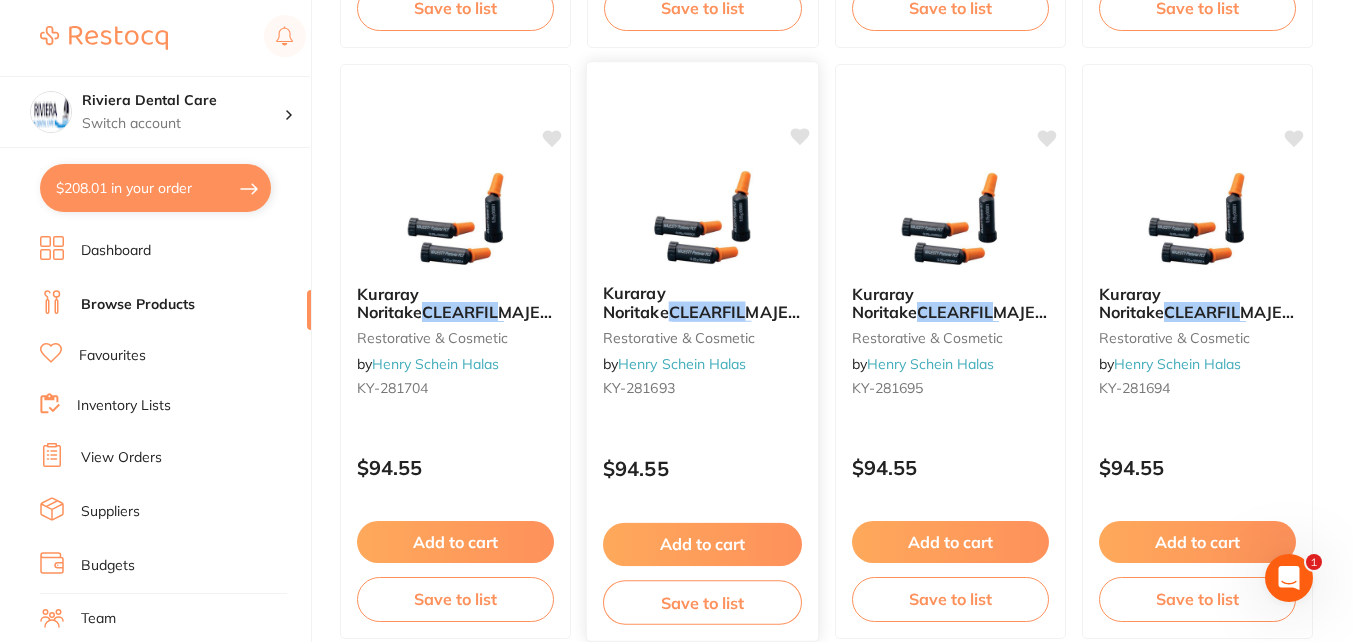 click on "Add to cart" at bounding box center (702, 544) 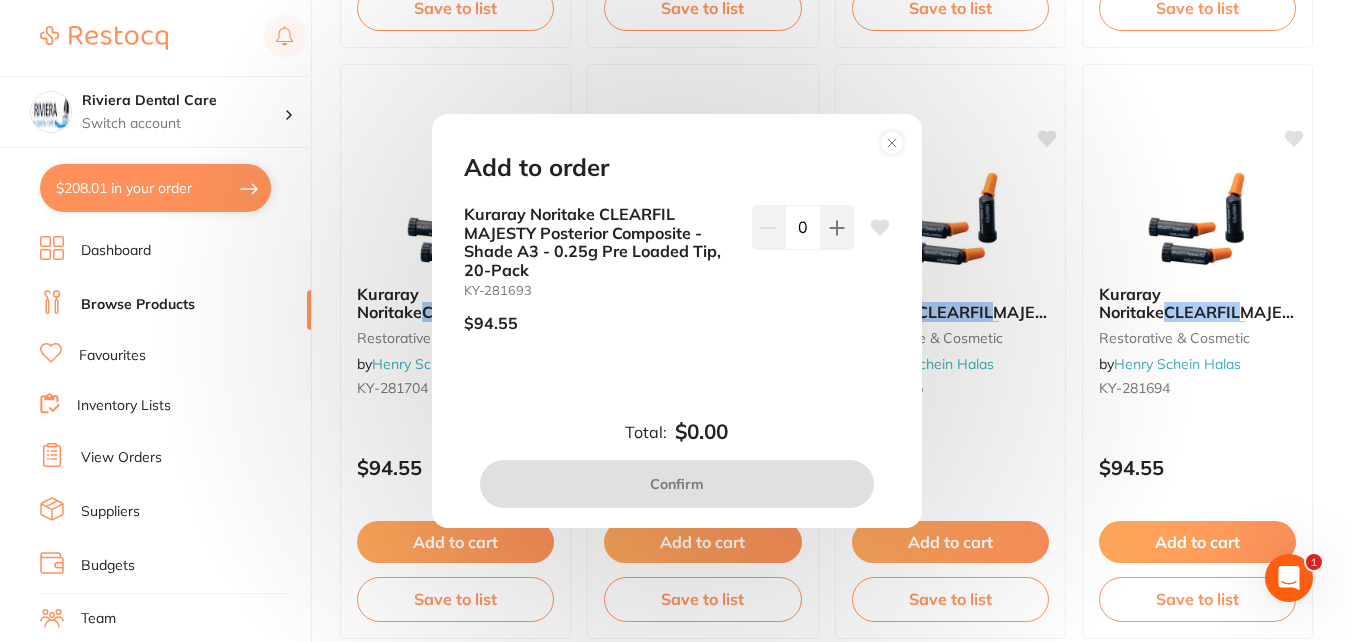 scroll, scrollTop: 0, scrollLeft: 0, axis: both 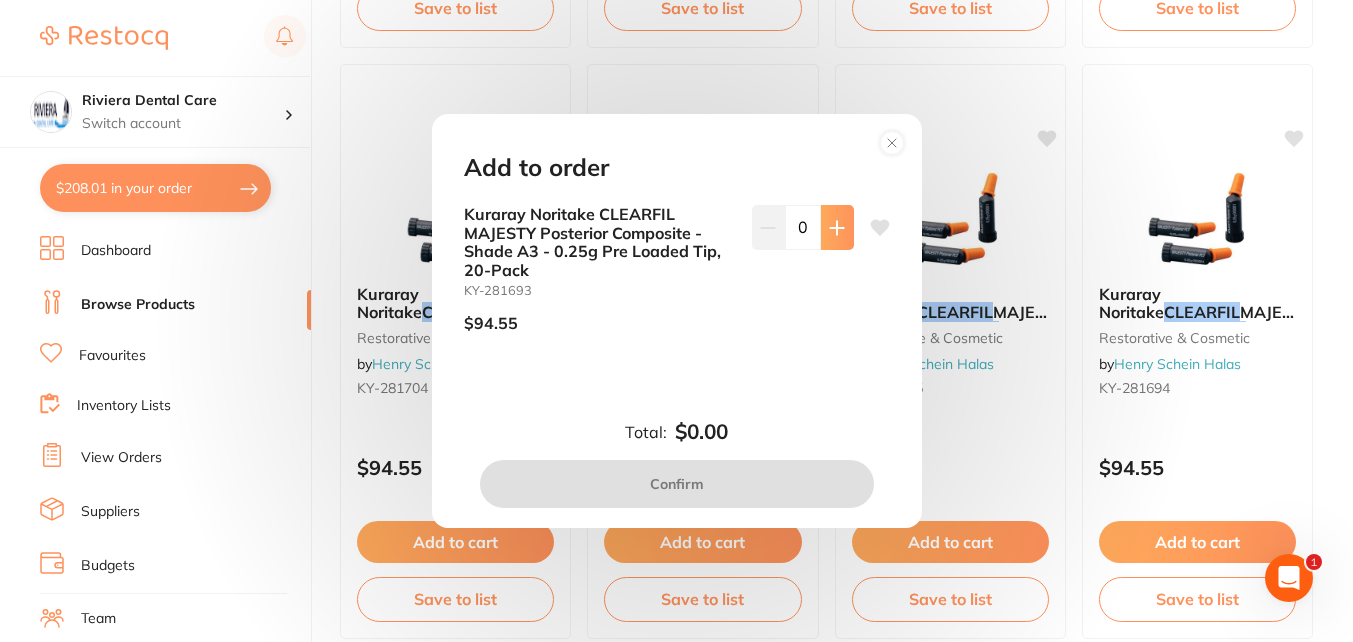 click 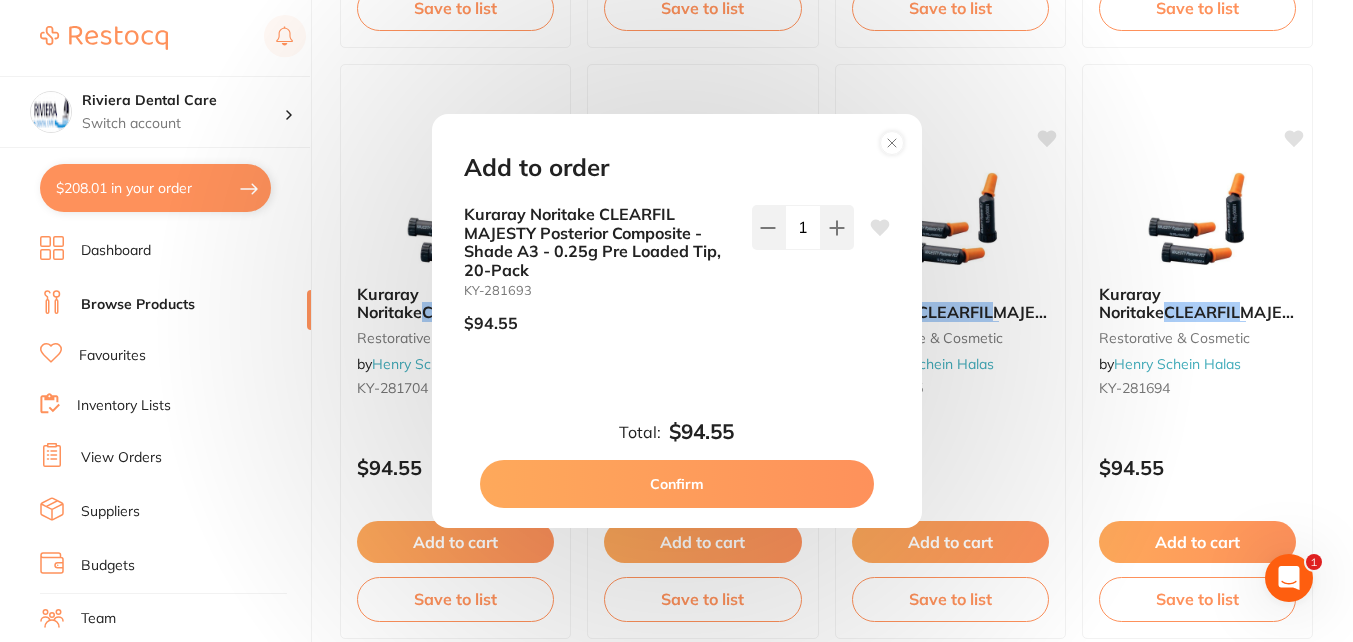 click on "Confirm" at bounding box center [677, 484] 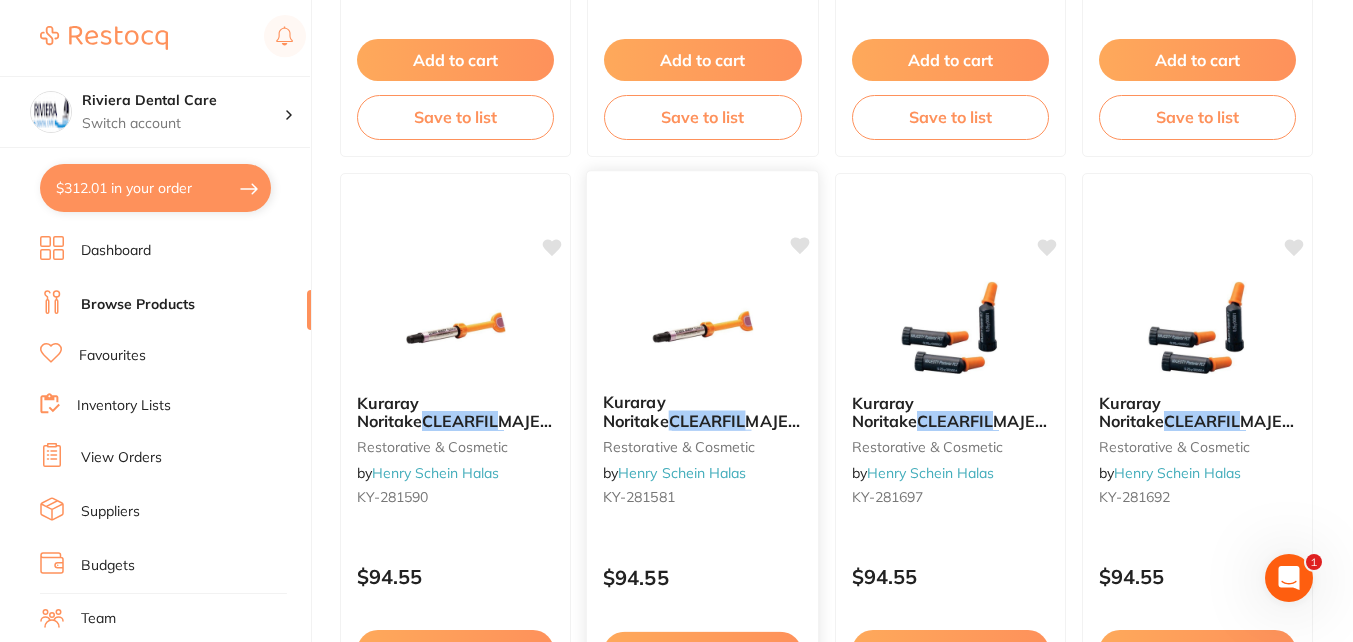 scroll, scrollTop: 100, scrollLeft: 0, axis: vertical 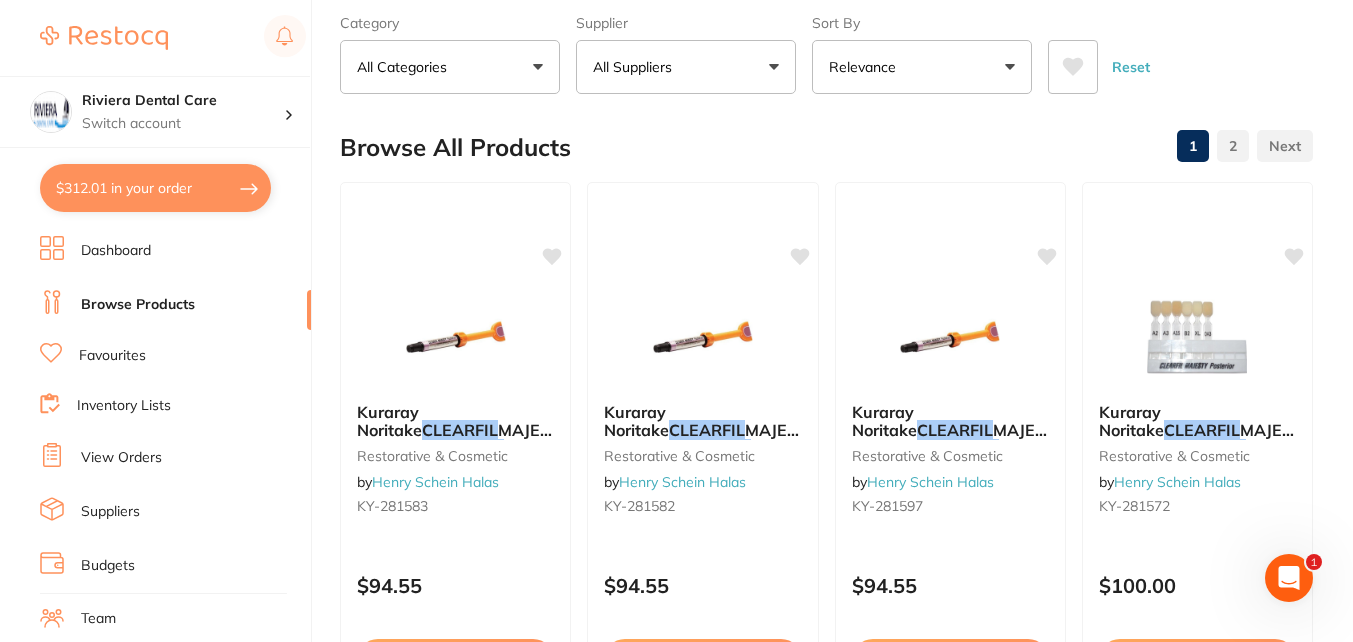 click on "$312.01   in your order" at bounding box center [155, 188] 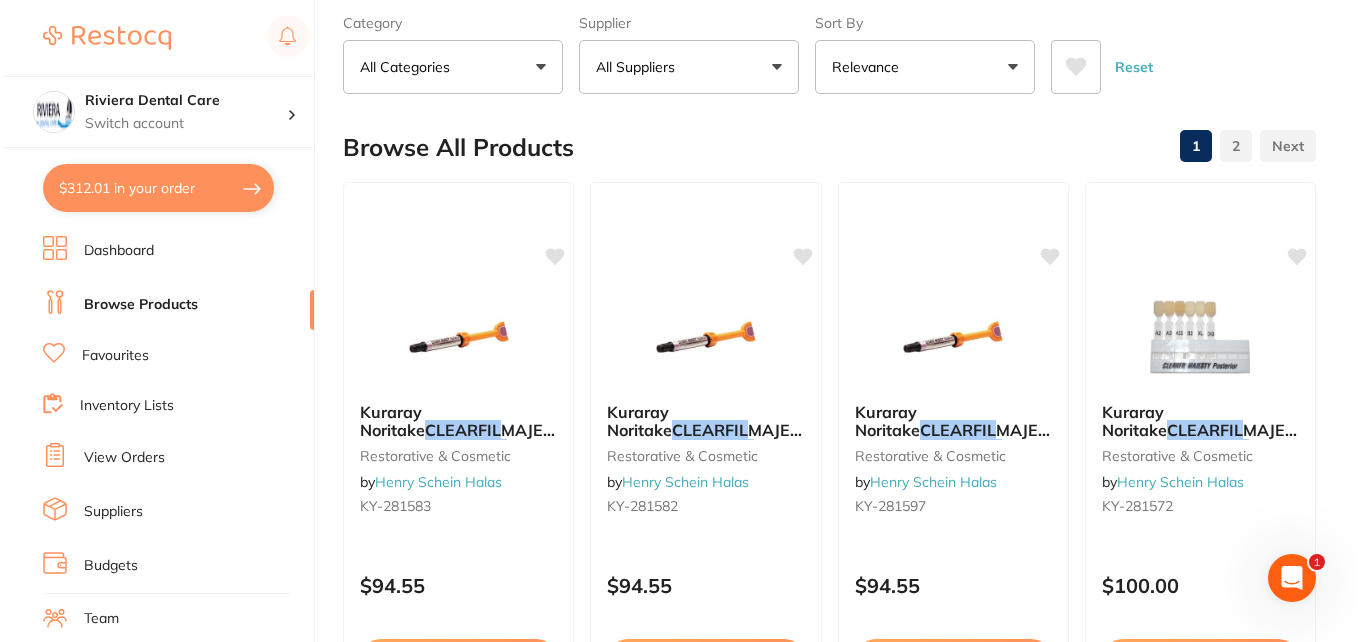scroll, scrollTop: 0, scrollLeft: 0, axis: both 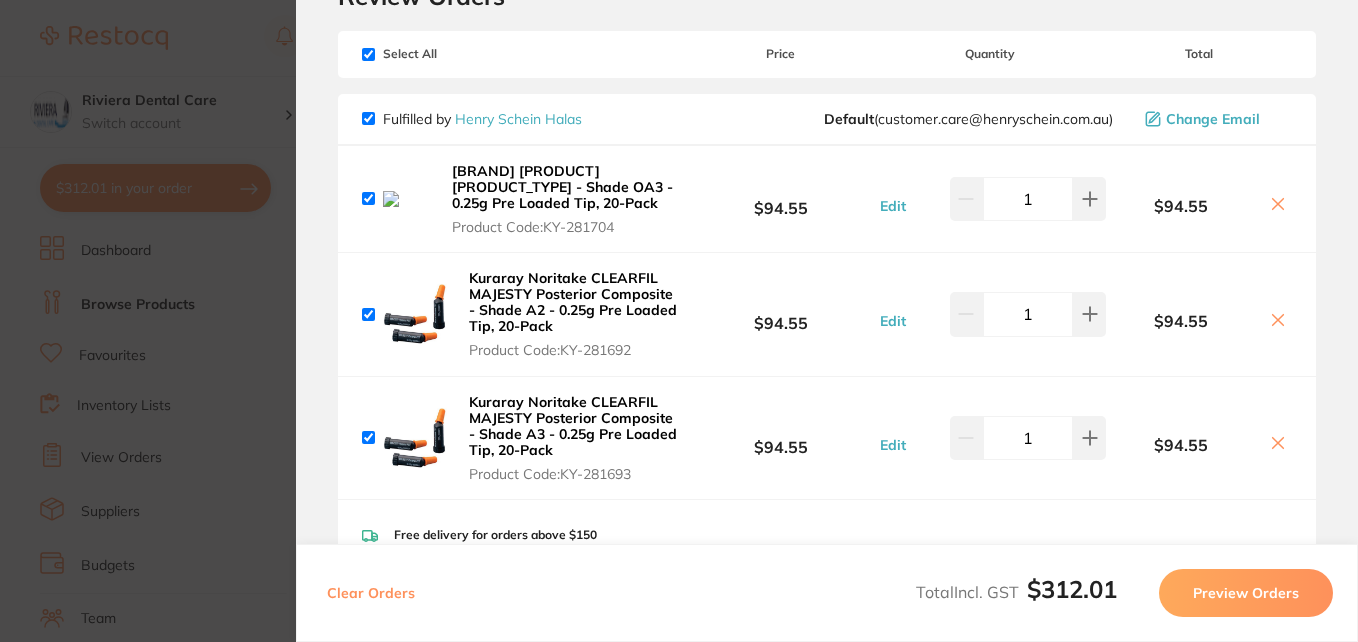 click 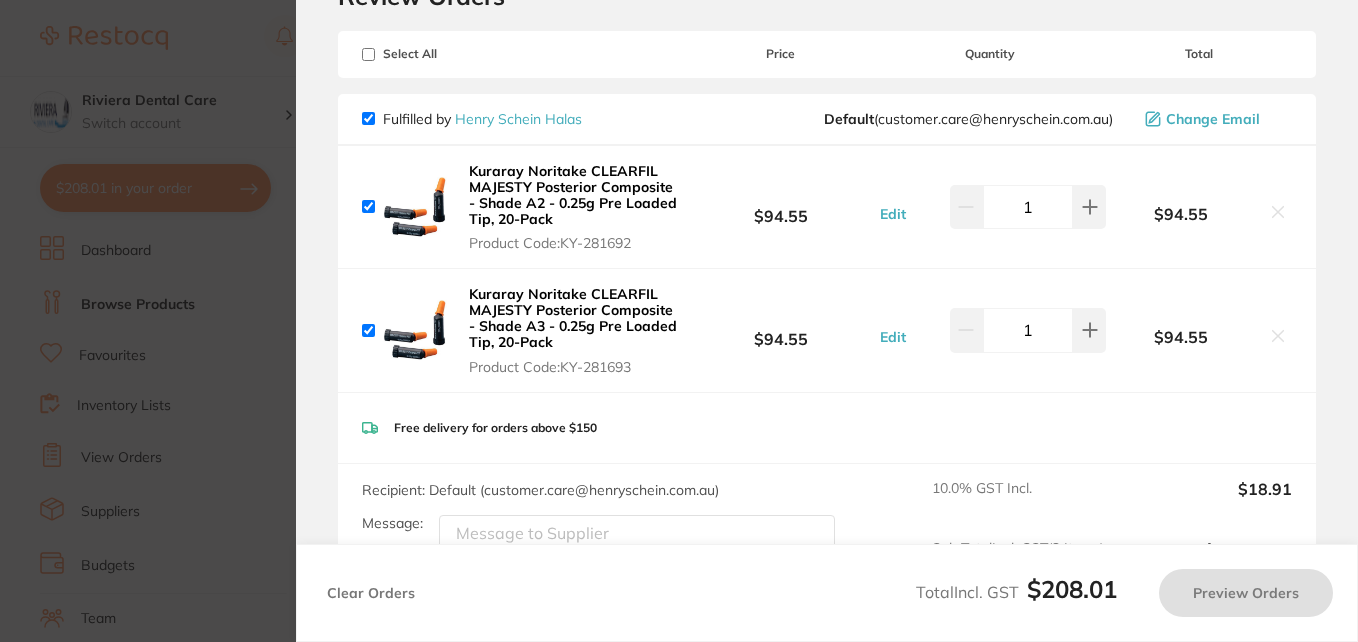 checkbox on "true" 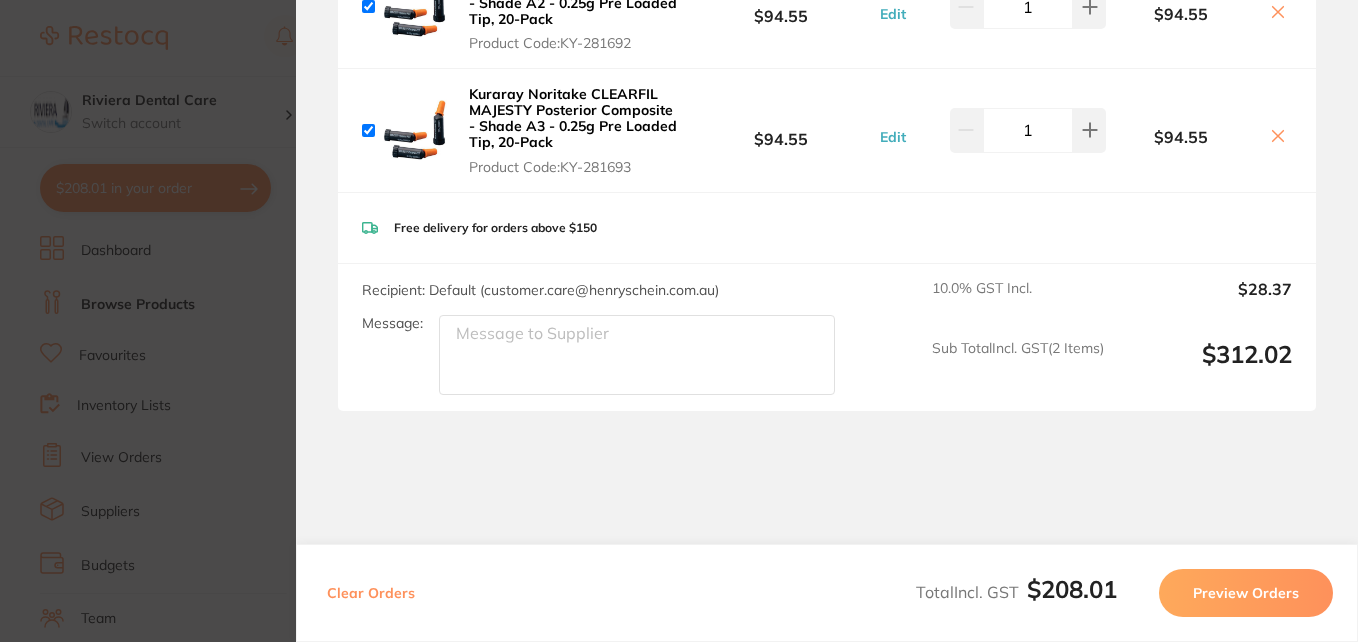 scroll, scrollTop: 0, scrollLeft: 0, axis: both 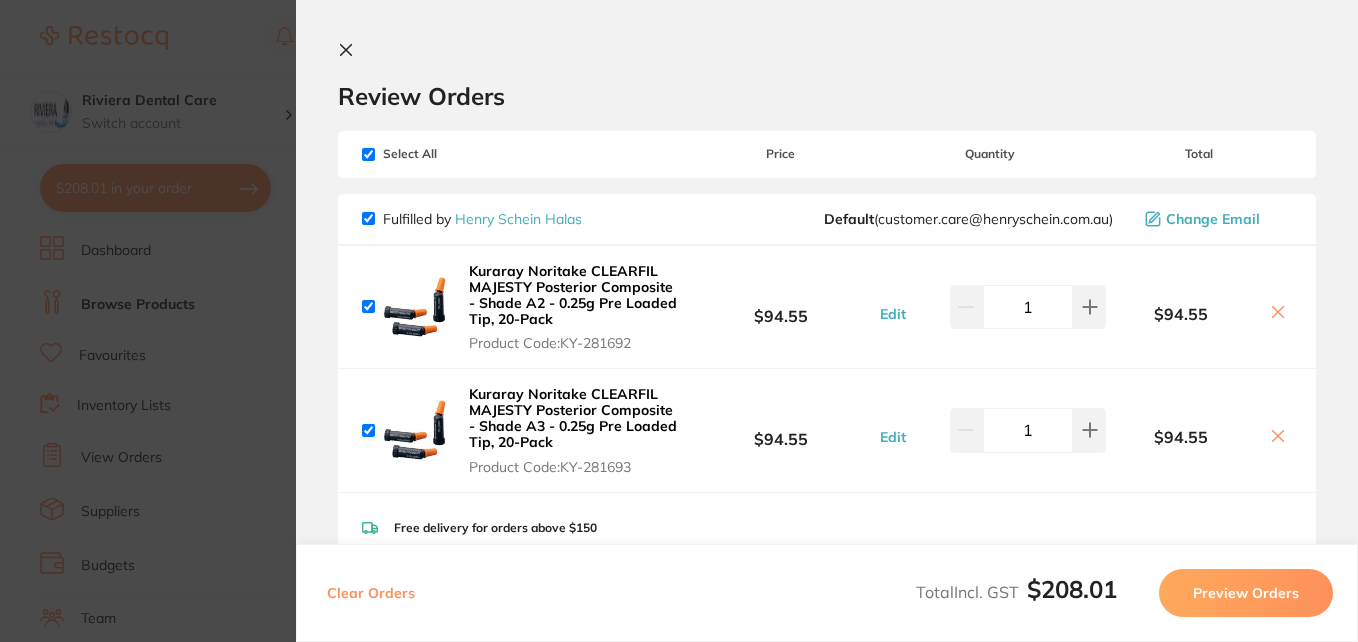 click 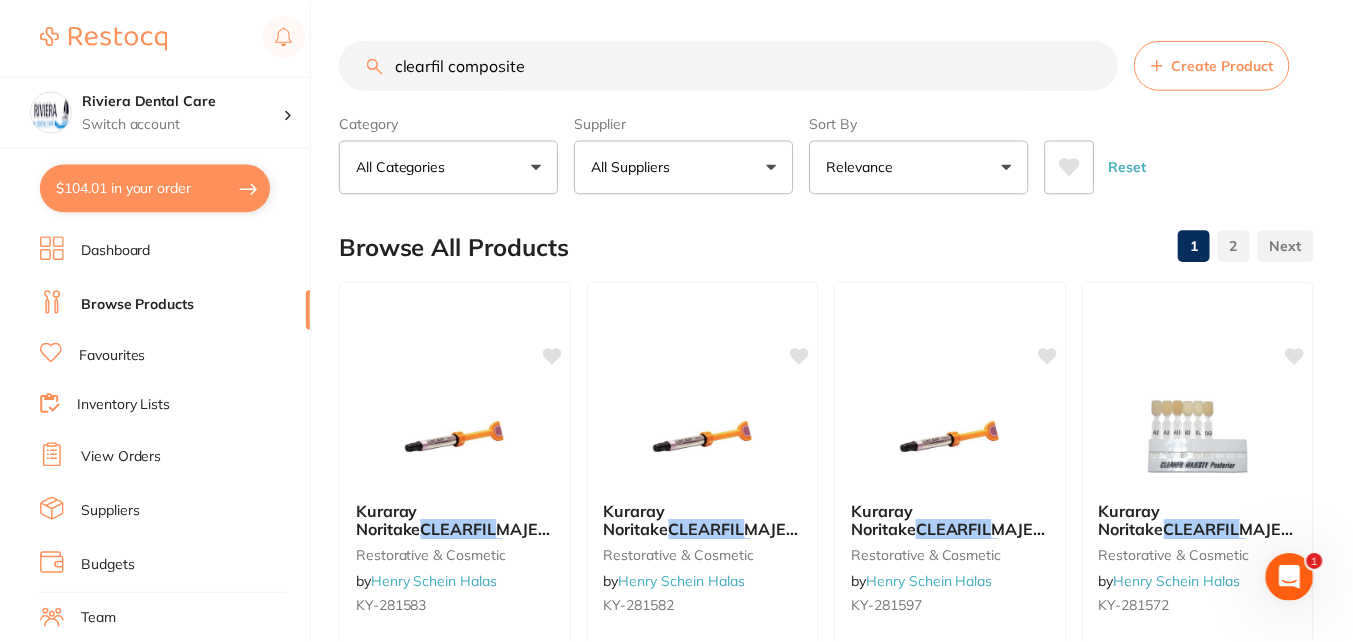 scroll, scrollTop: 100, scrollLeft: 0, axis: vertical 